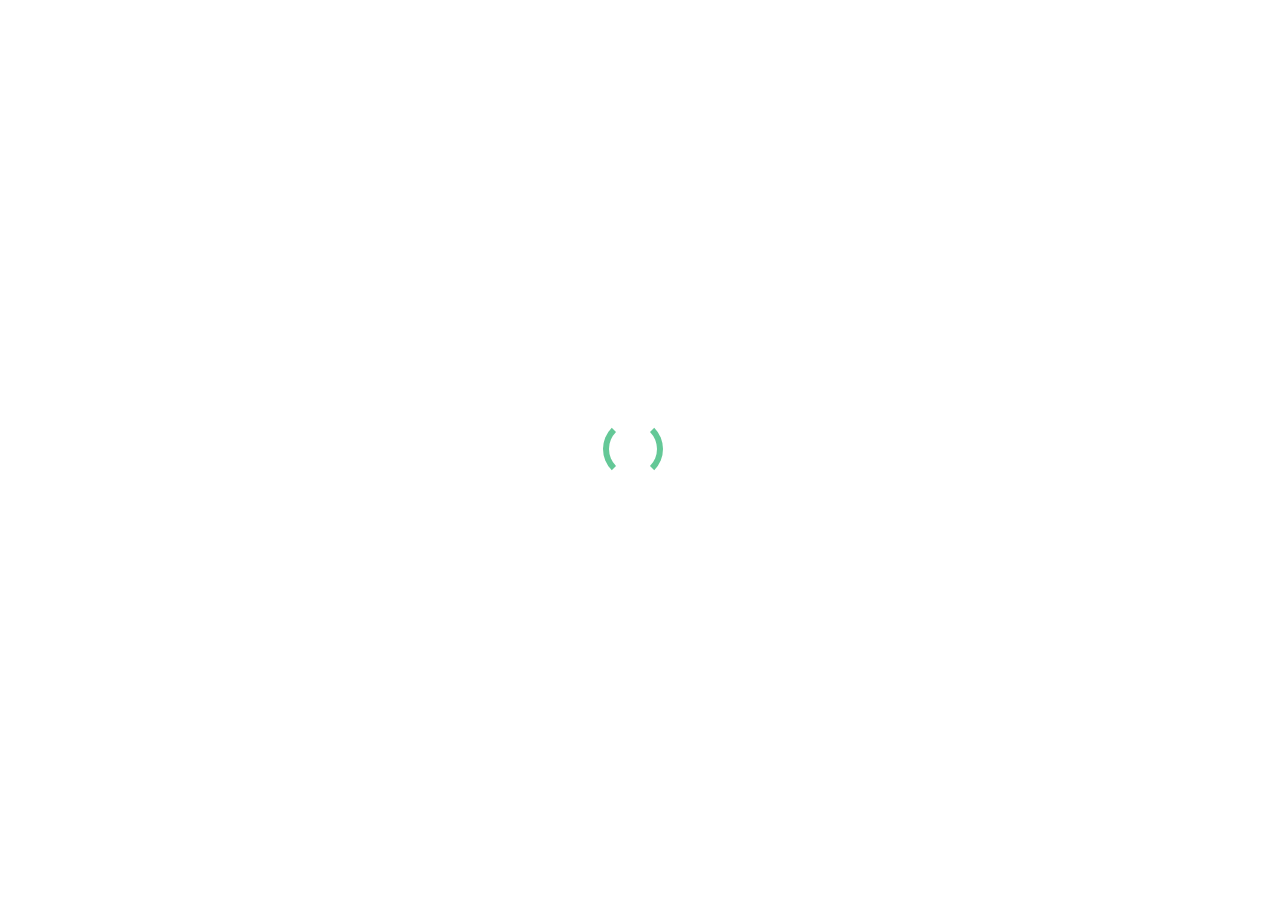 scroll, scrollTop: 0, scrollLeft: 0, axis: both 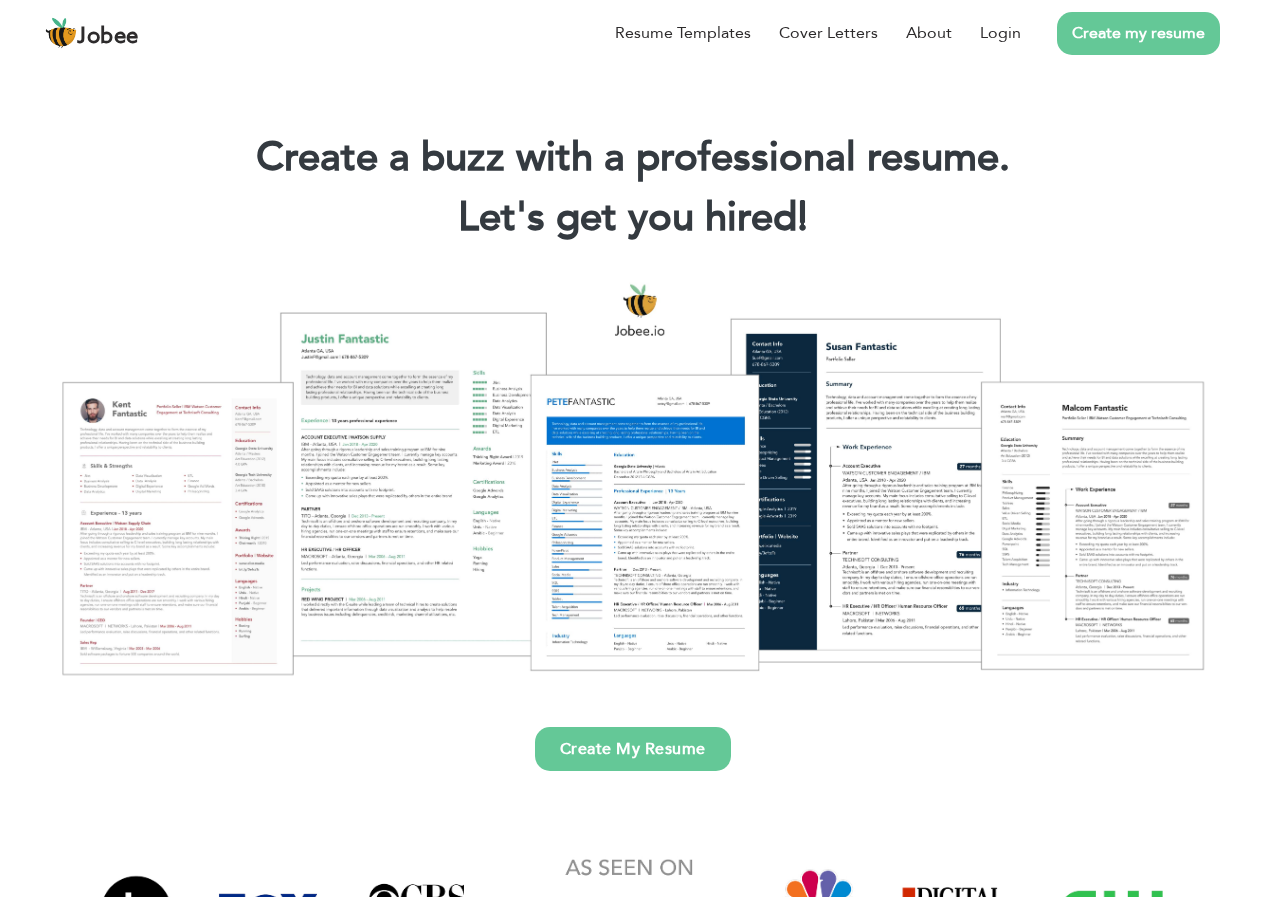 click on "Create My Resume" at bounding box center (633, 749) 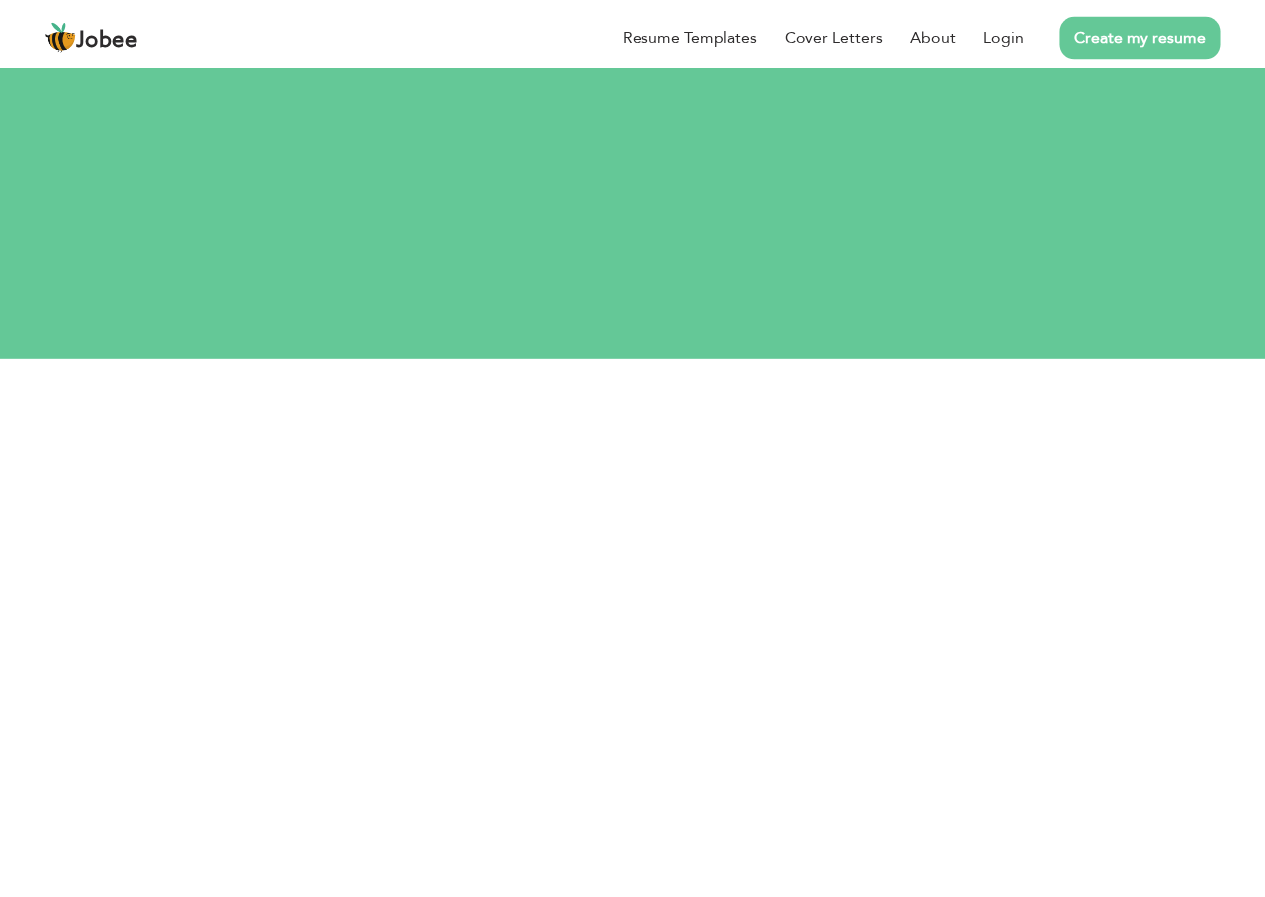 scroll, scrollTop: 0, scrollLeft: 0, axis: both 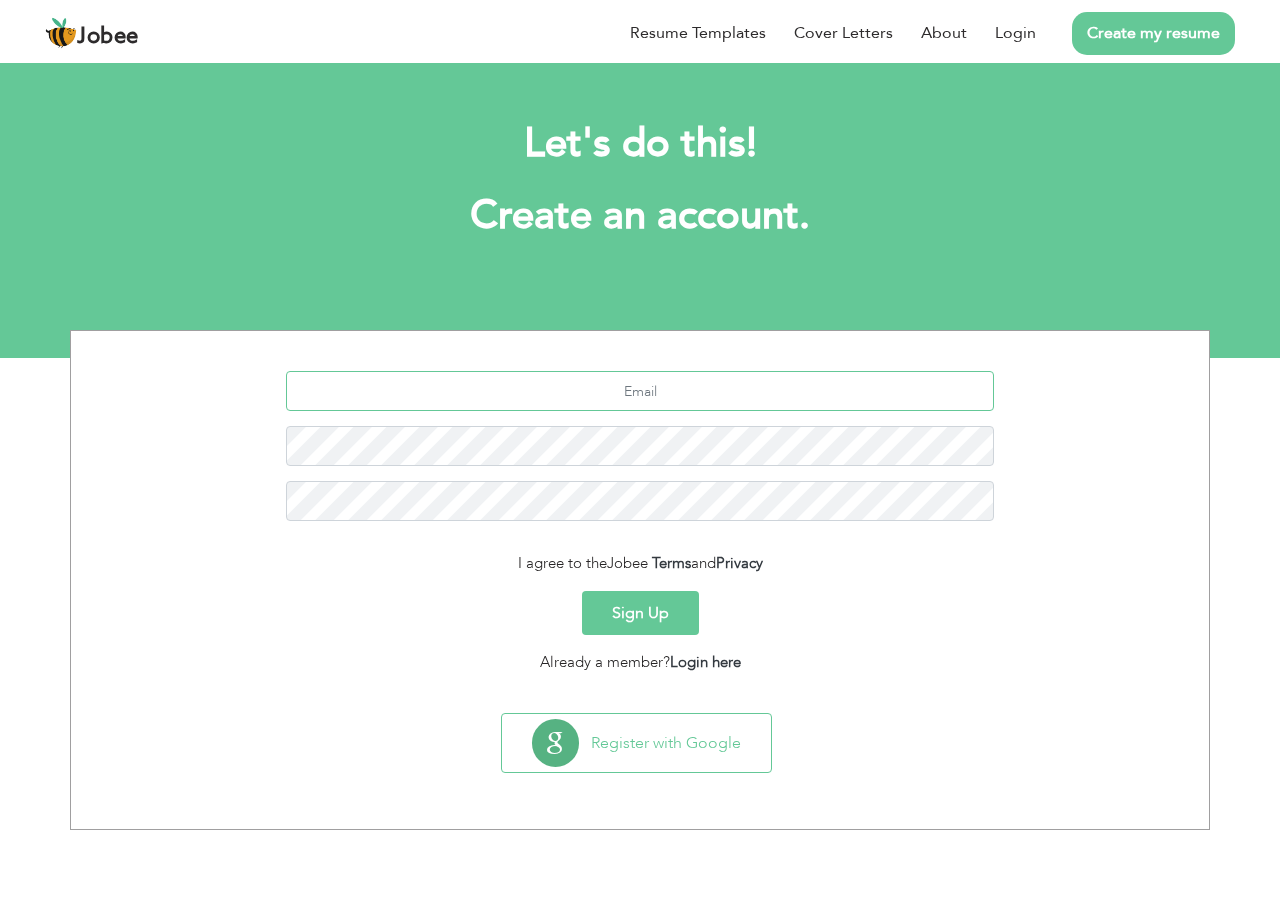 click at bounding box center (640, 391) 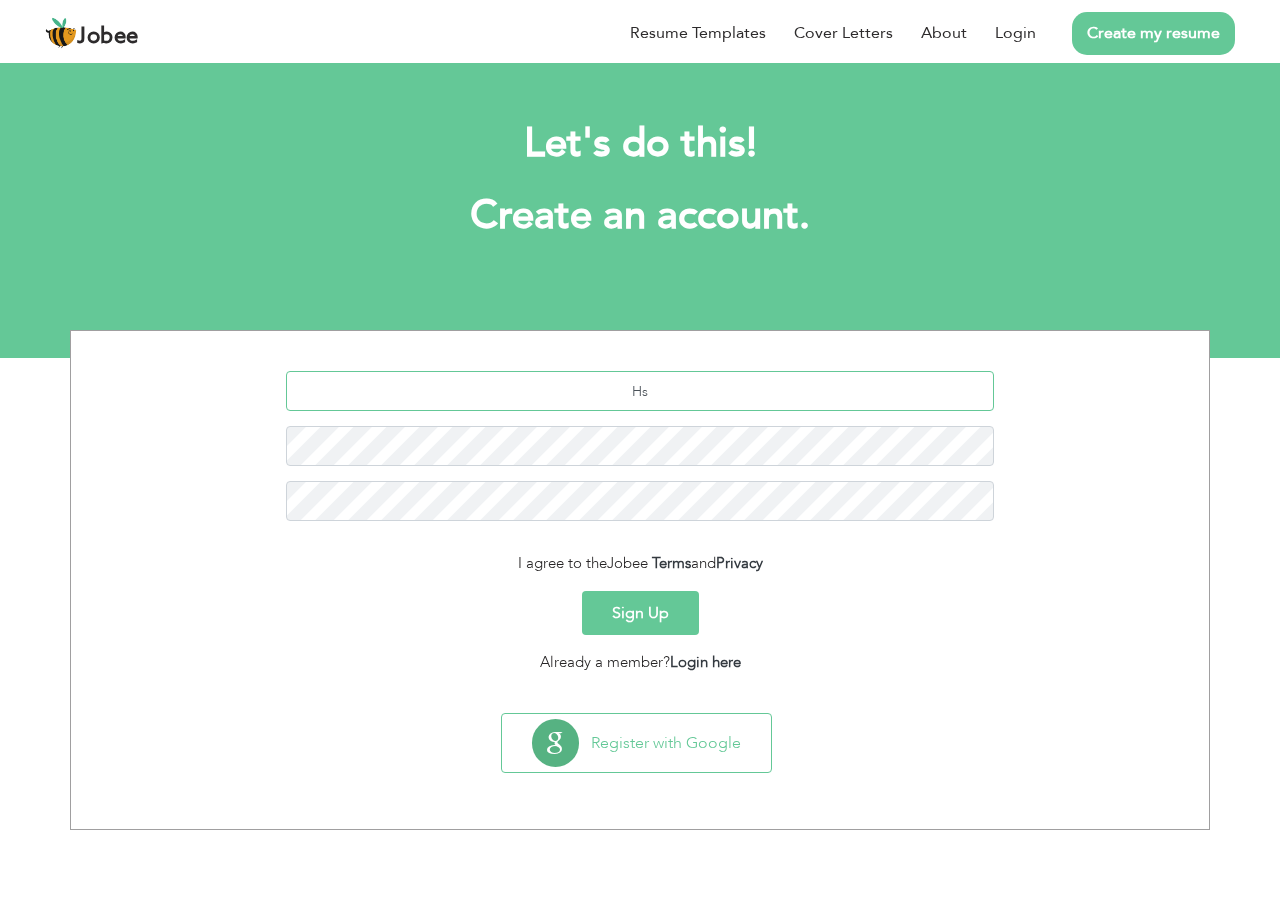 type on "H" 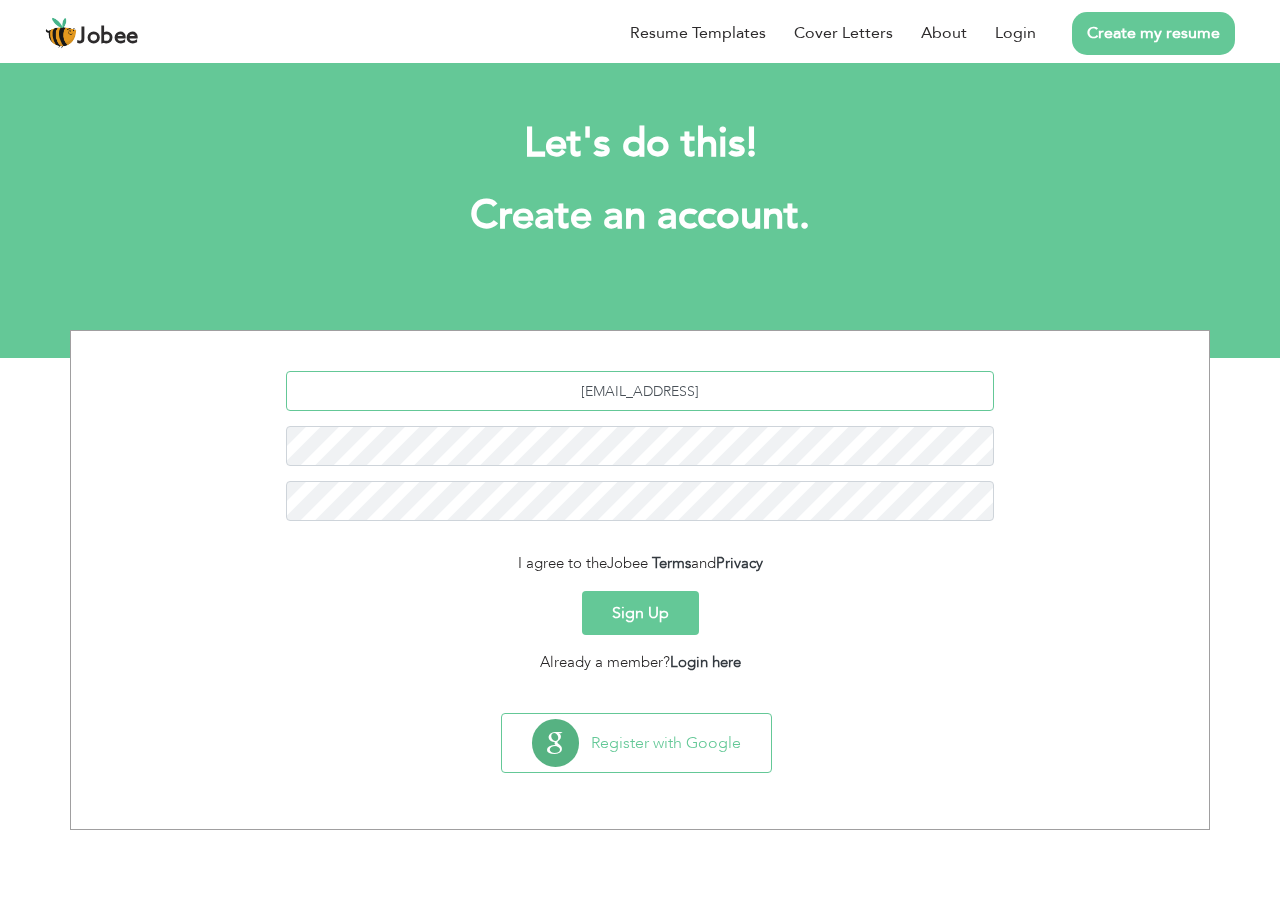 type on "hsdeveloper777@gmail" 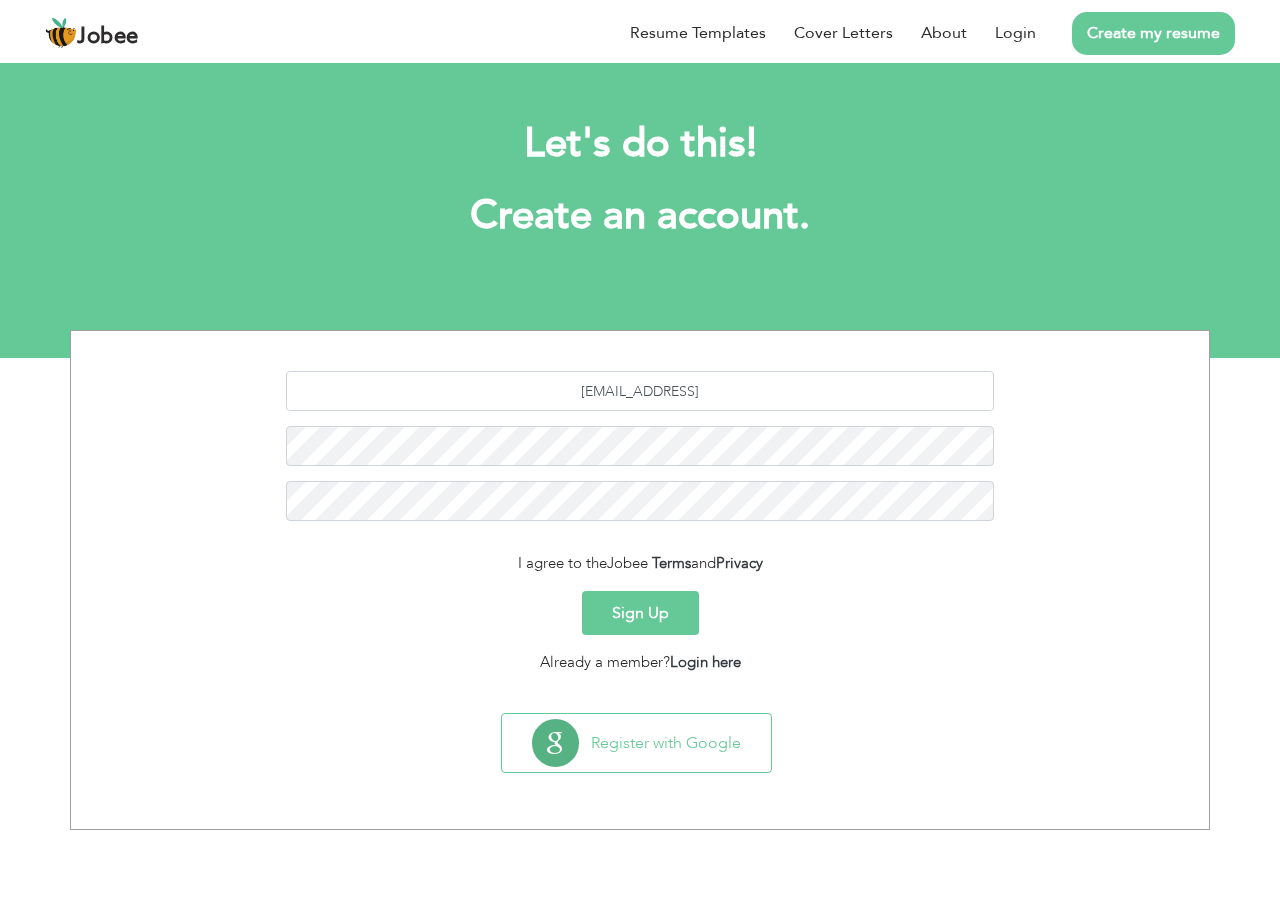 click on "Sign Up" at bounding box center [640, 613] 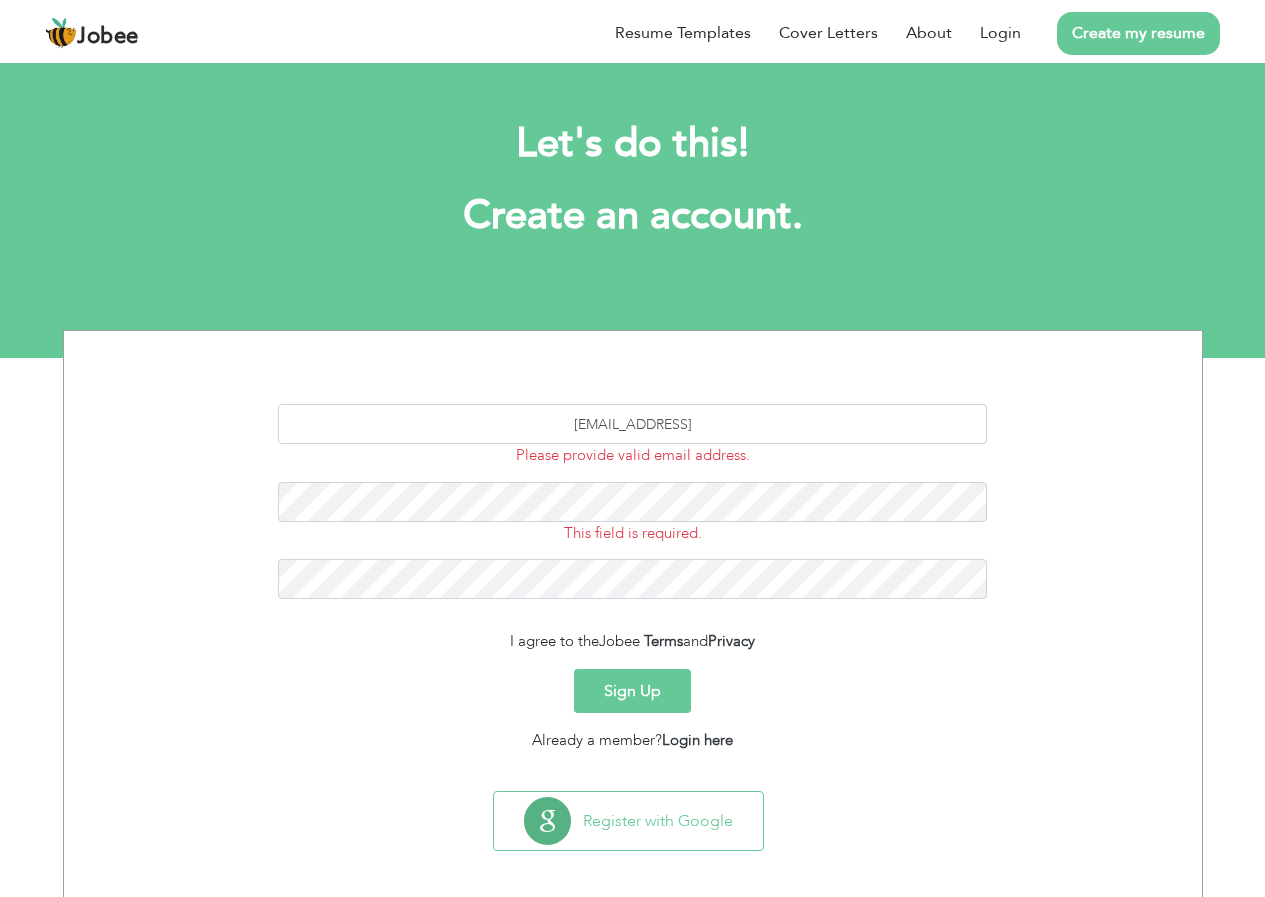 scroll, scrollTop: 0, scrollLeft: 0, axis: both 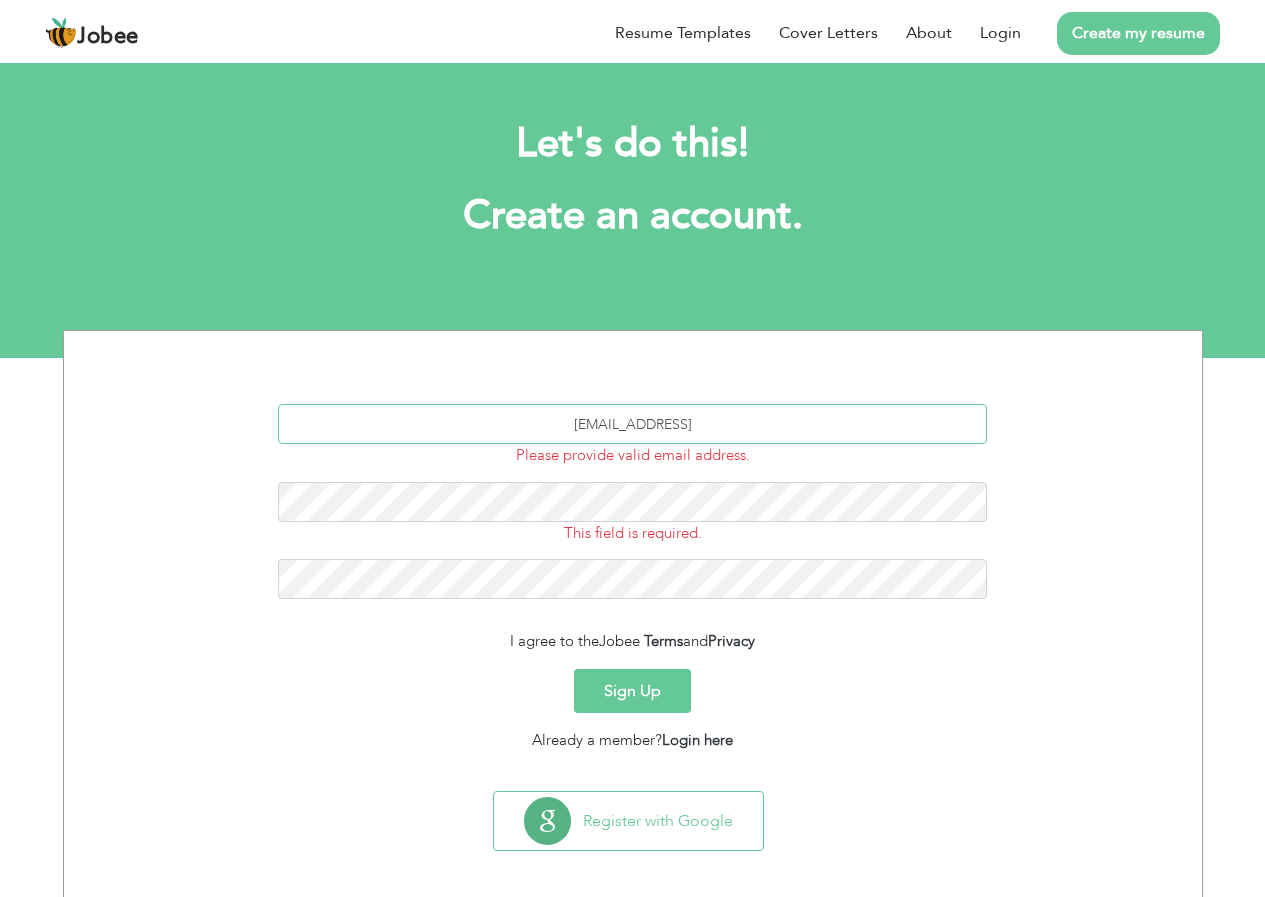 click on "hsdeveloper777@gmail" at bounding box center (632, 424) 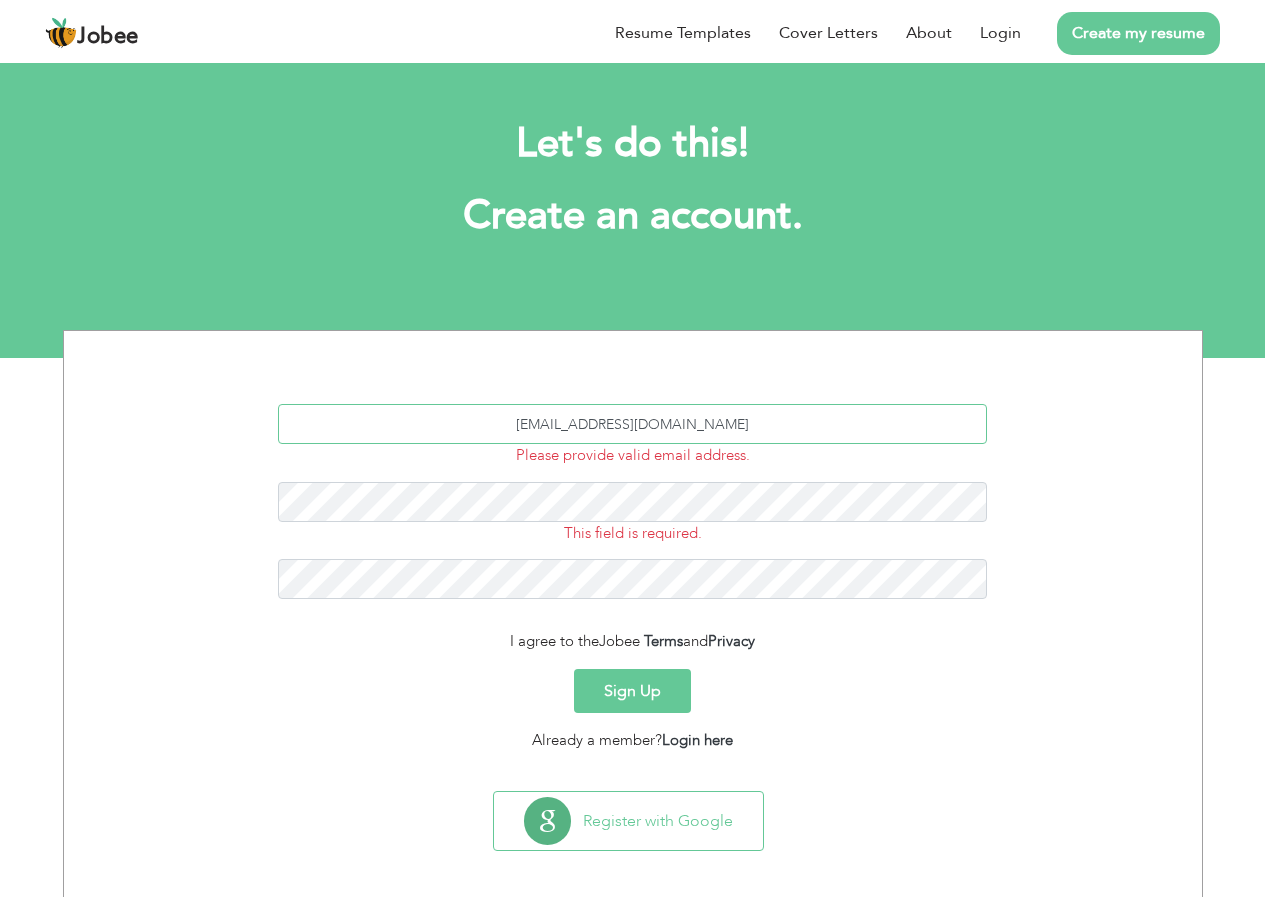 type on "hsdeveloper777@gmail.com" 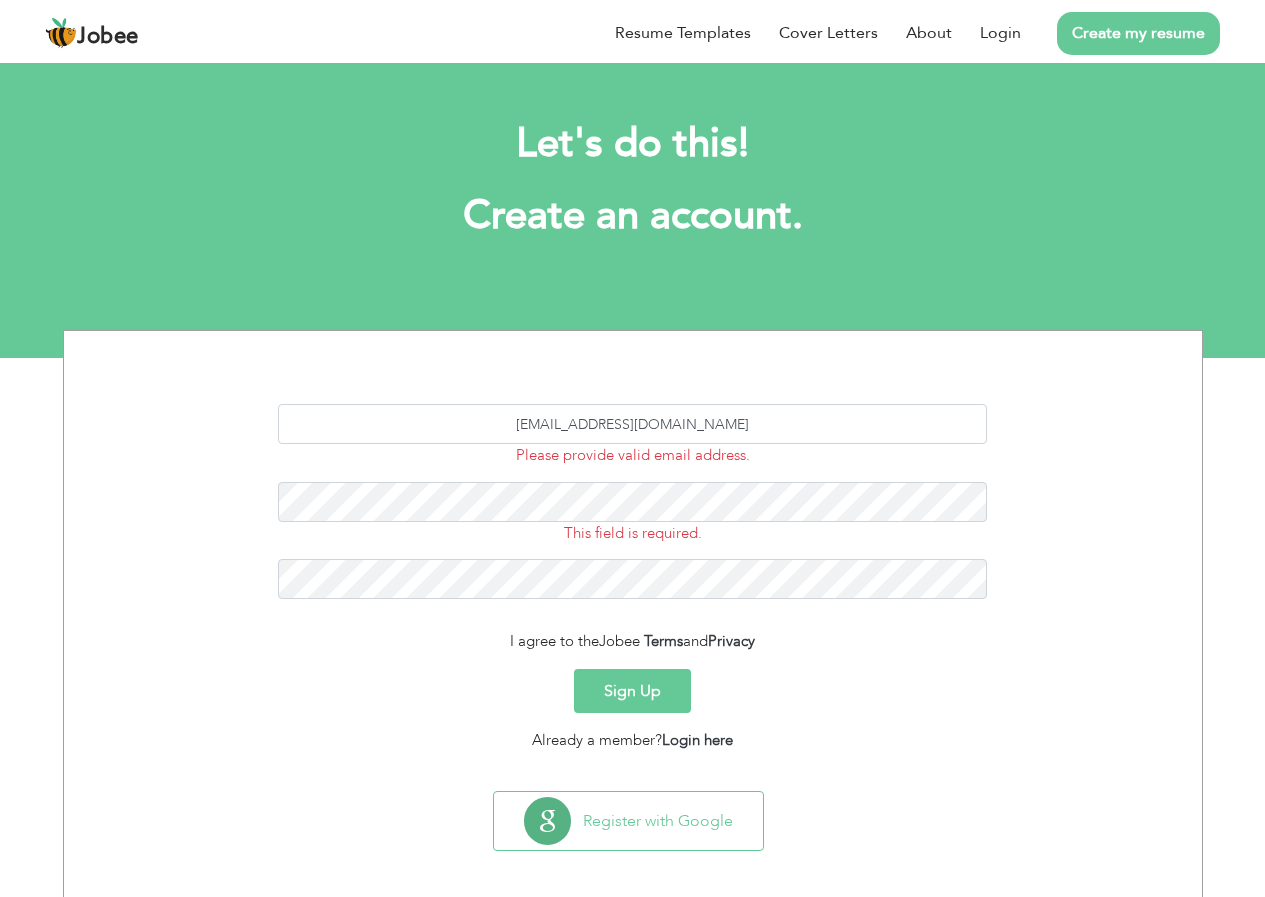 click on "Sign Up" at bounding box center [632, 691] 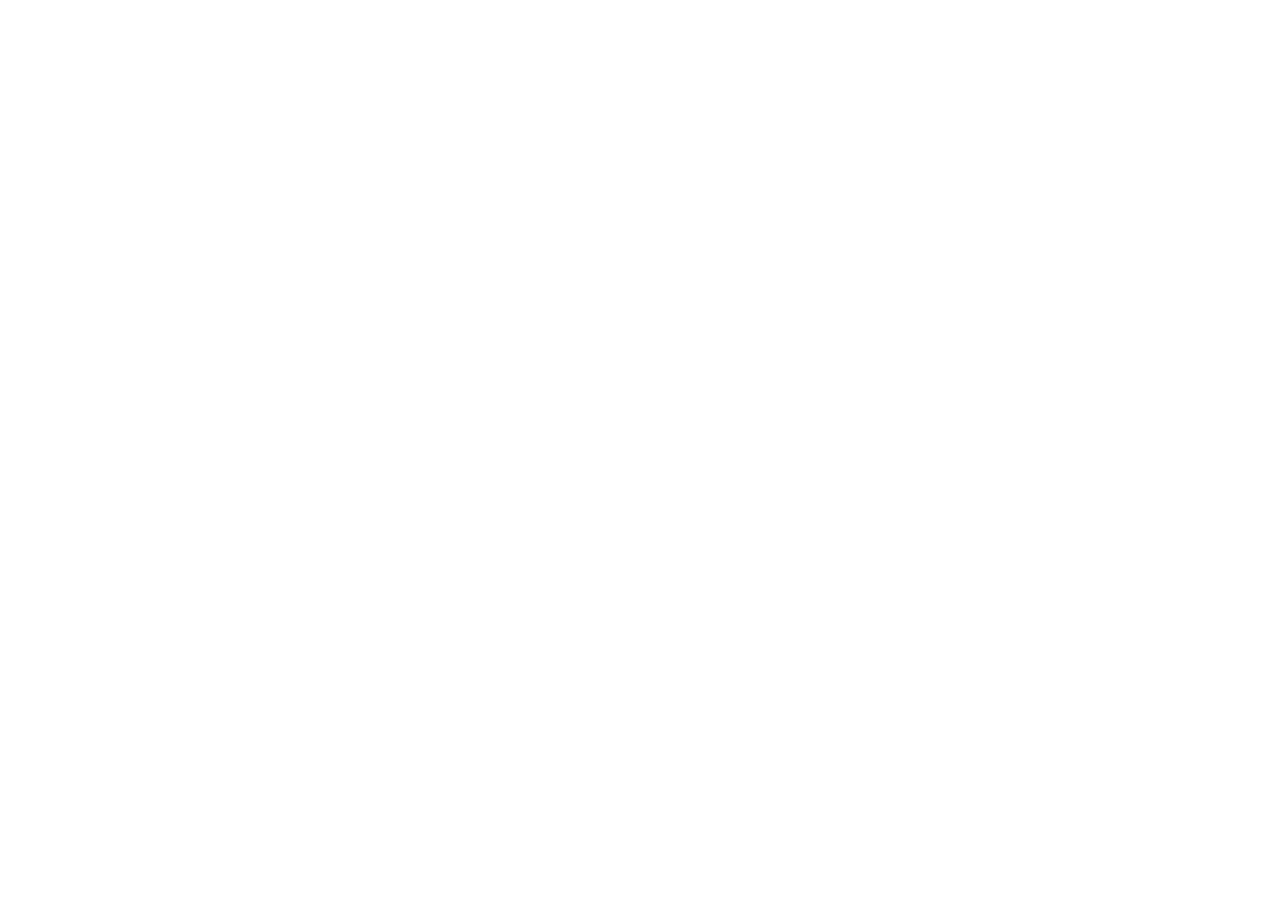 scroll, scrollTop: 0, scrollLeft: 0, axis: both 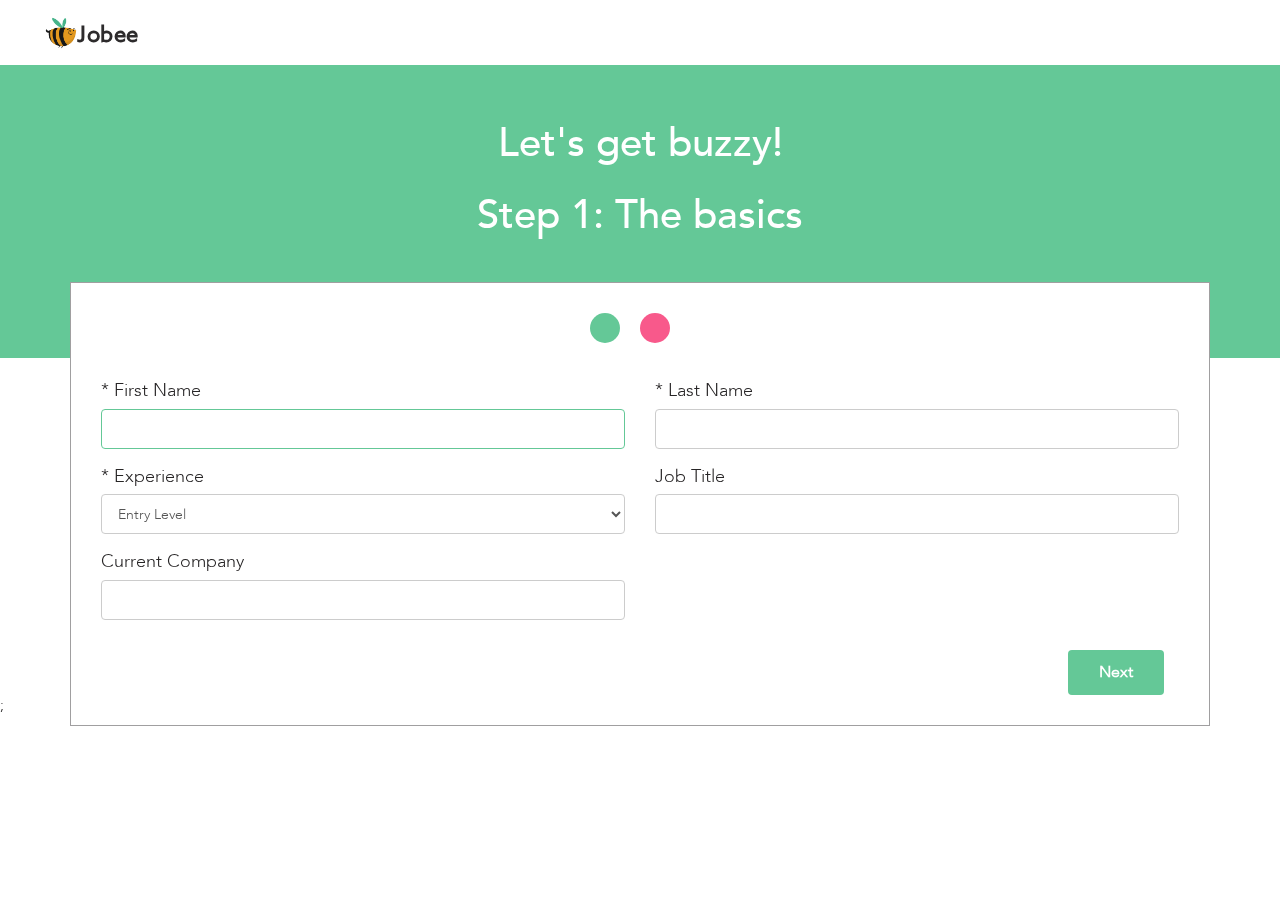click at bounding box center [363, 429] 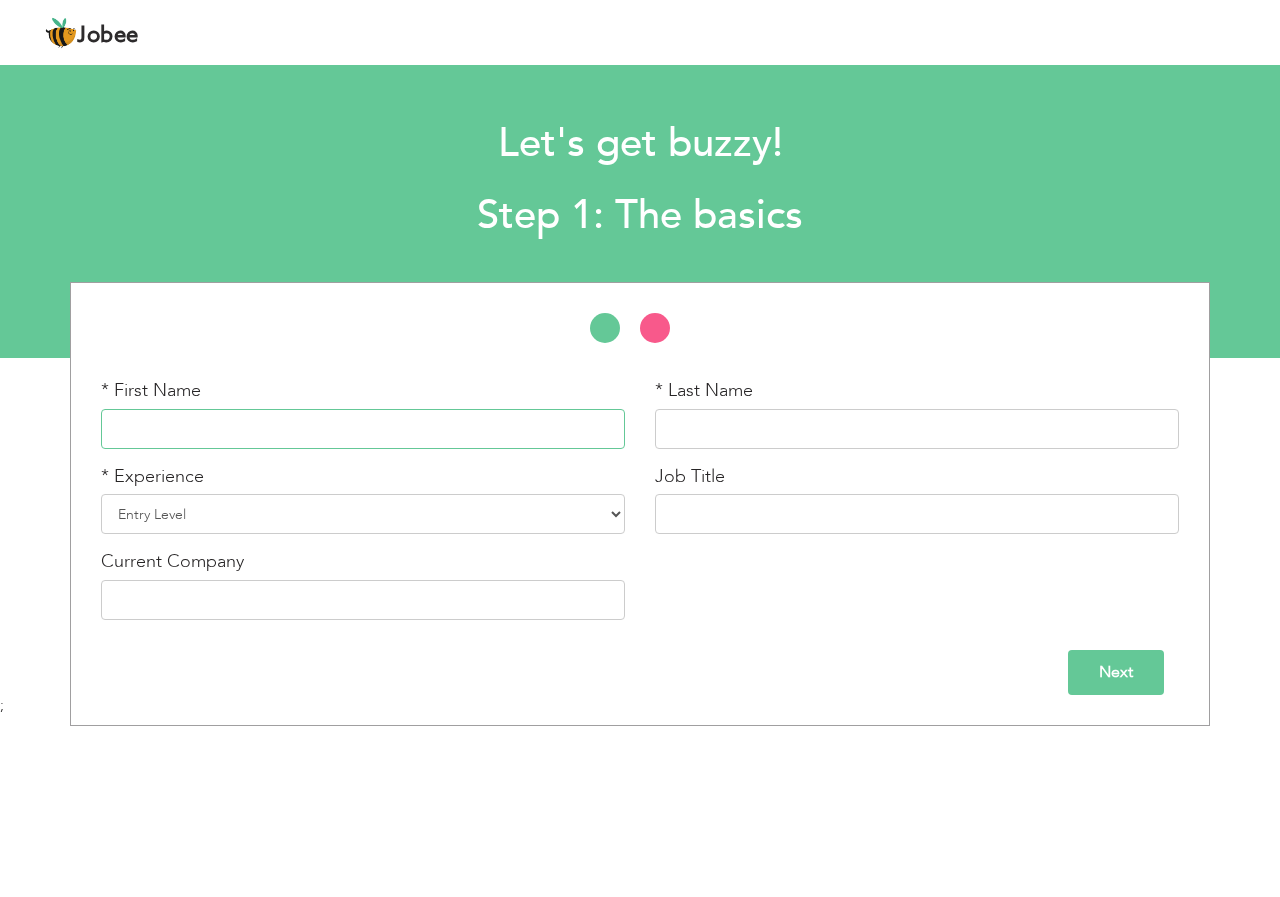 click at bounding box center [363, 429] 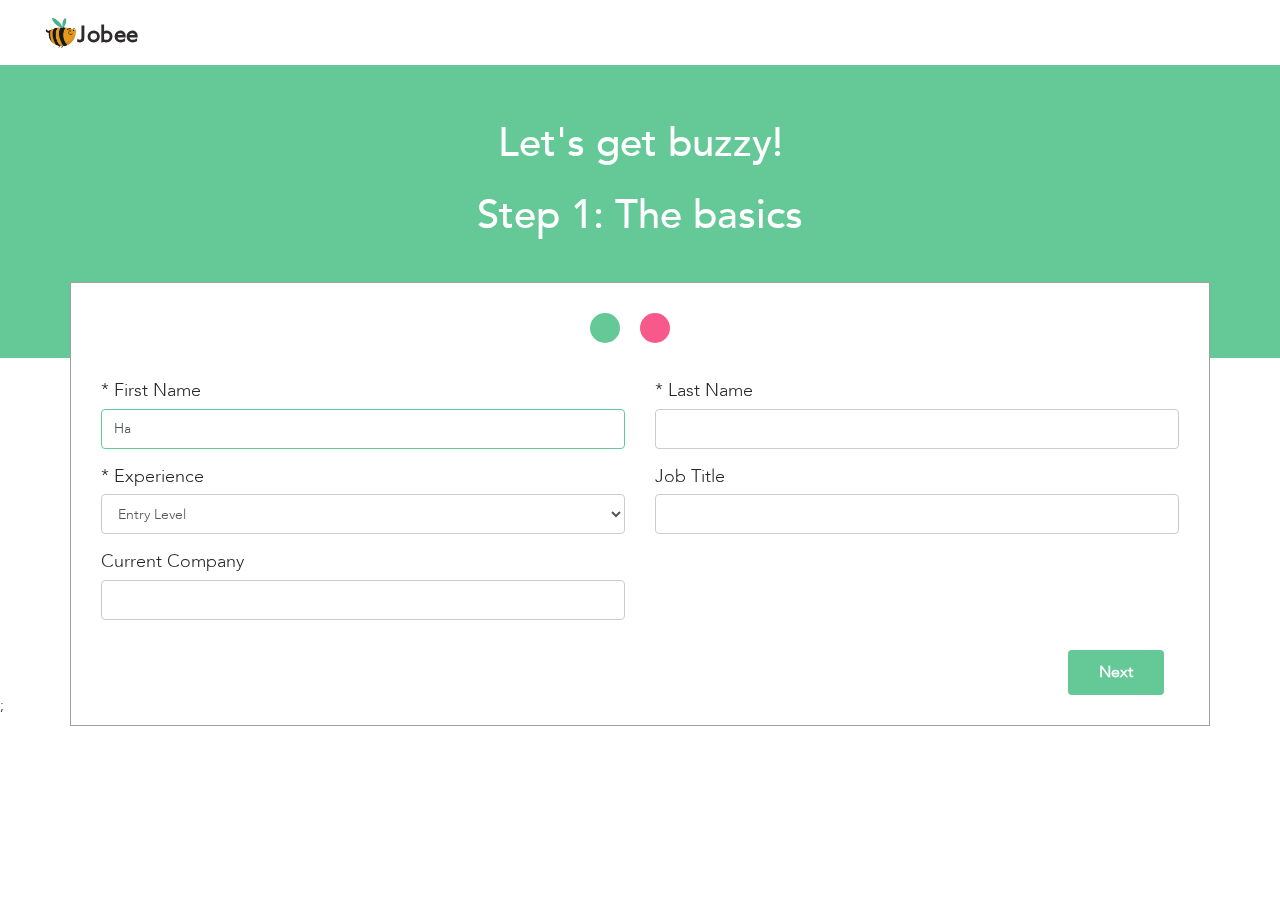 type on "H" 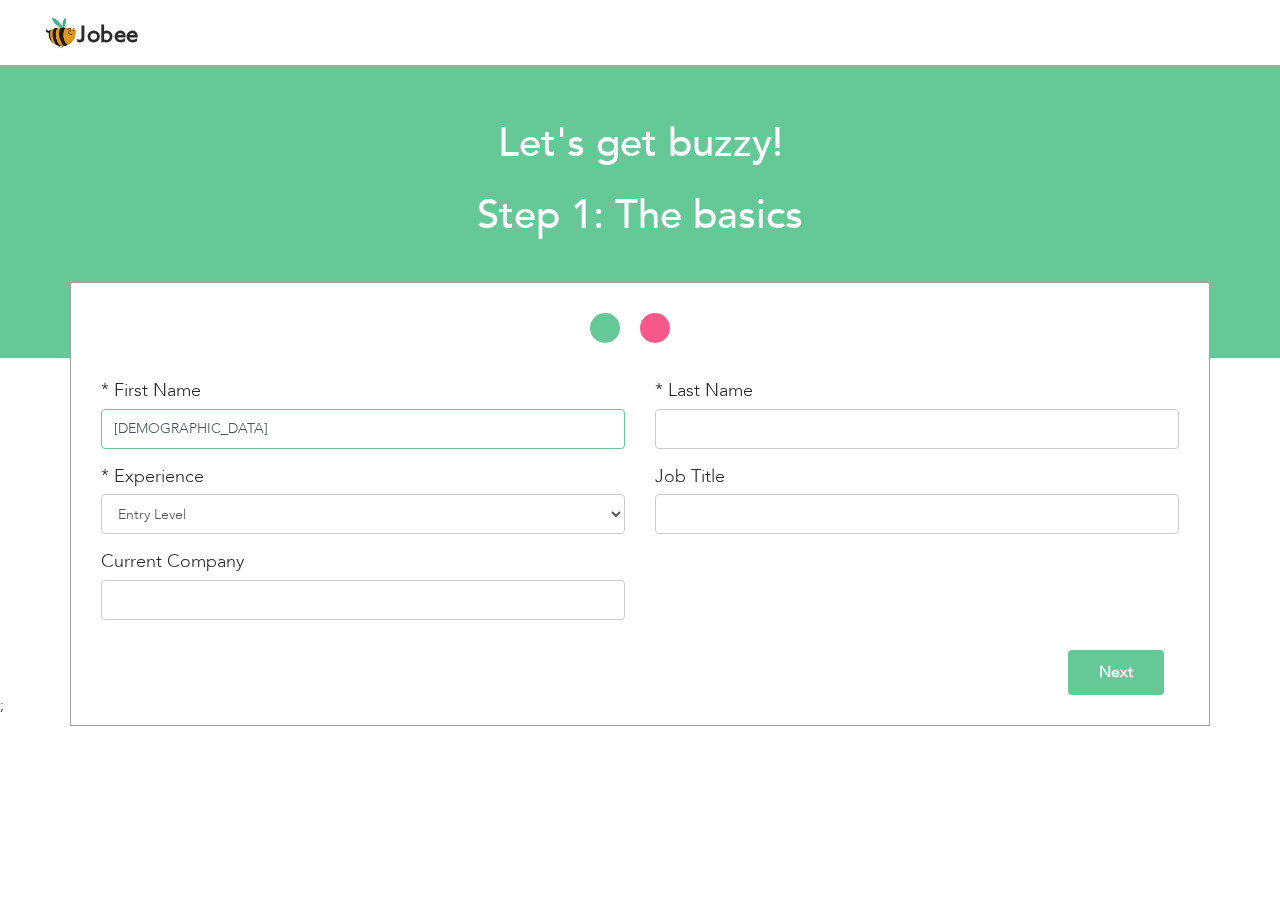 type on "Muhammad" 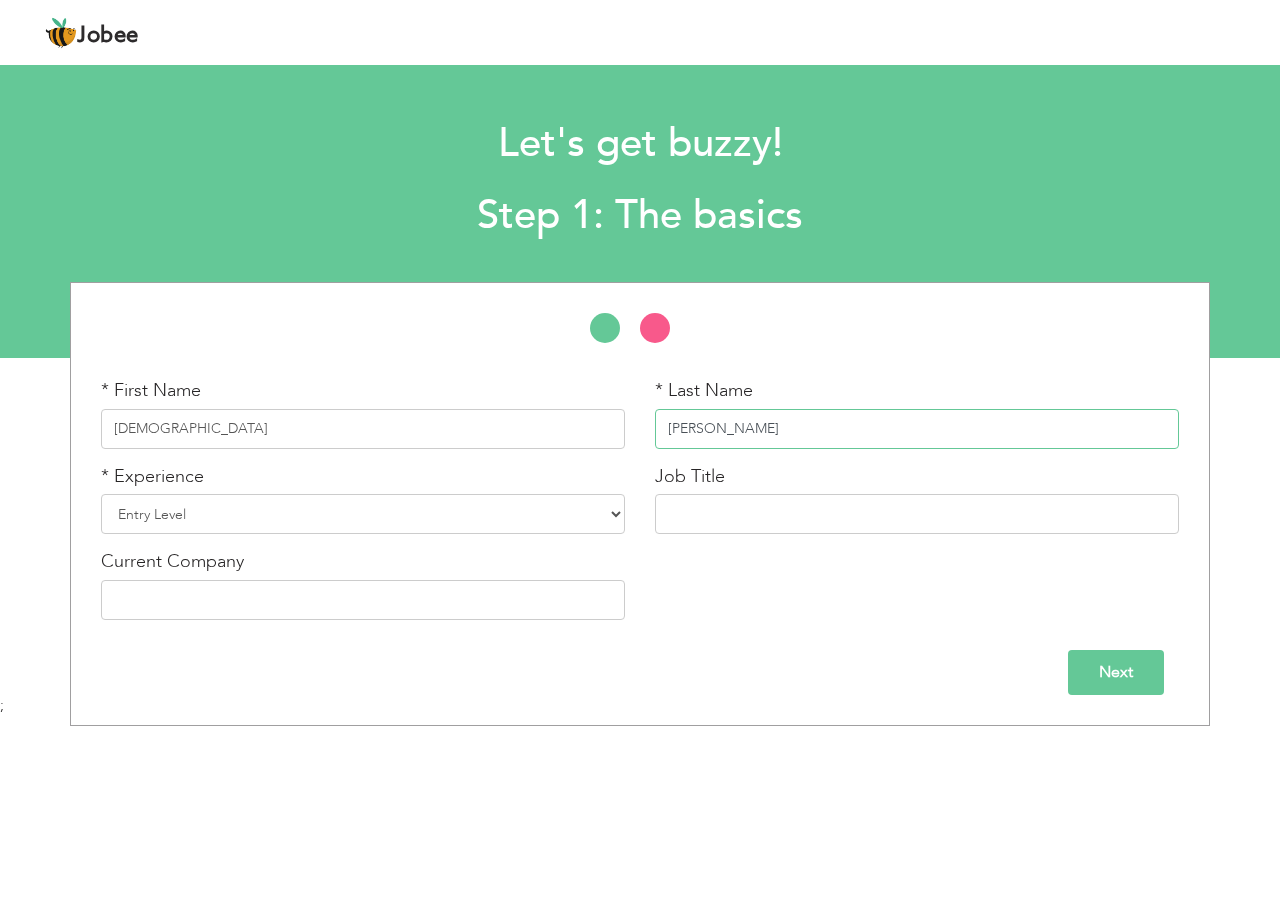 type on "Hasan" 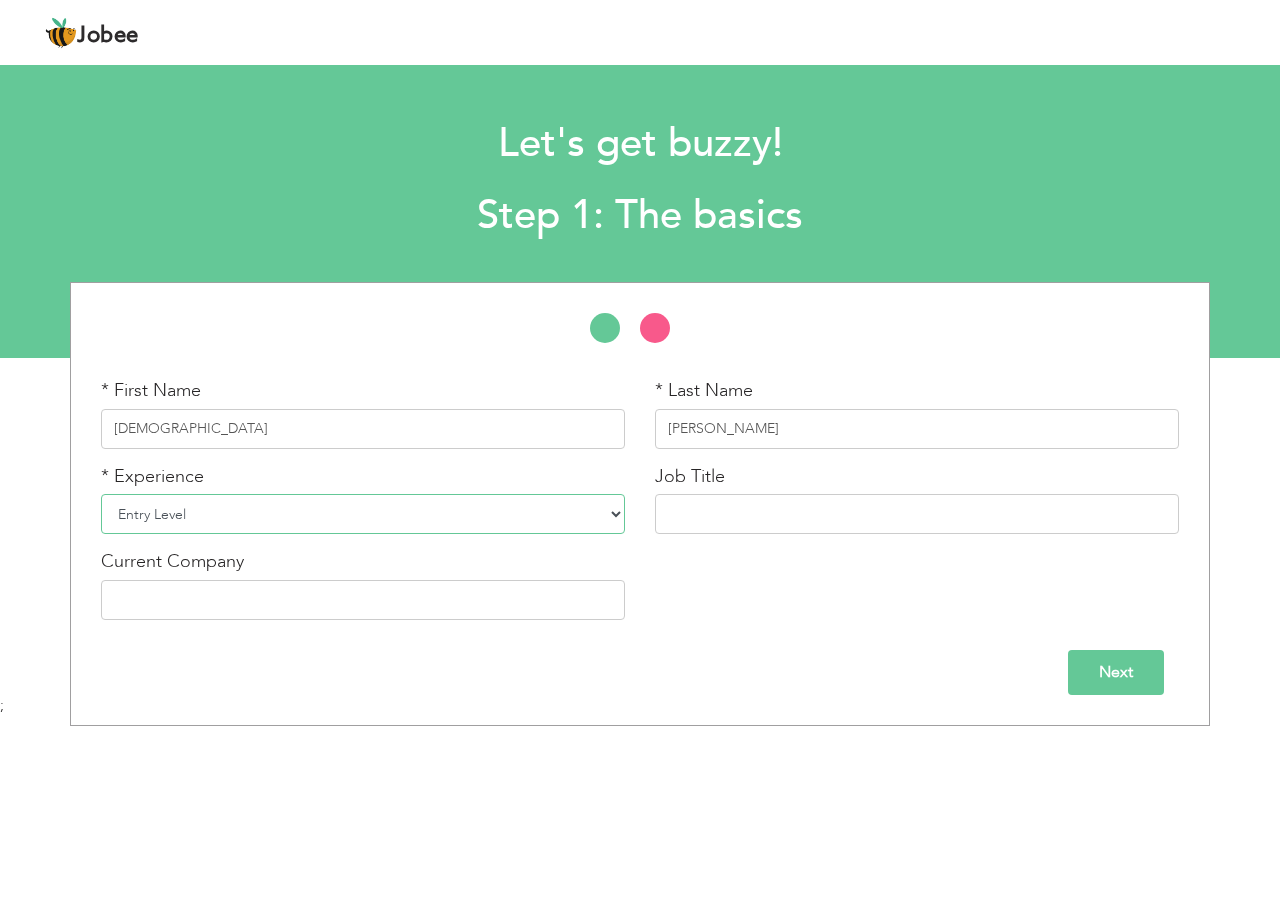 click on "Entry Level
Less than 1 Year
1 Year
2 Years
3 Years
4 Years
5 Years
6 Years
7 Years
8 Years
9 Years
10 Years
11 Years
12 Years
13 Years
14 Years
15 Years
16 Years
17 Years
18 Years
19 Years
20 Years
21 Years
22 Years
23 Years
24 Years
25 Years
26 Years
27 Years
28 Years
29 Years
30 Years
31 Years
32 Years
33 Years
34 Years
35 Years
More than 35 Years" at bounding box center [363, 514] 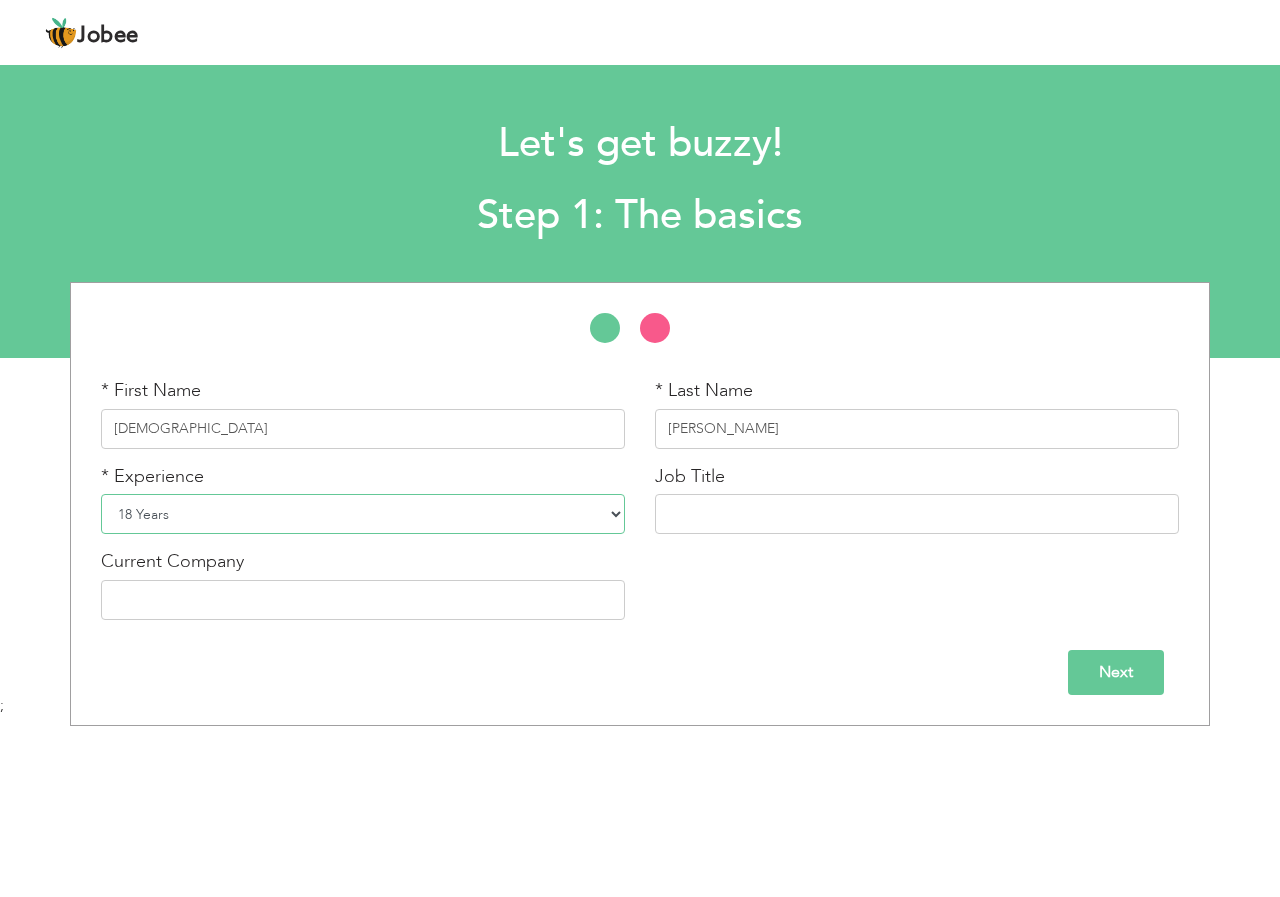 click on "Entry Level
Less than 1 Year
1 Year
2 Years
3 Years
4 Years
5 Years
6 Years
7 Years
8 Years
9 Years
10 Years
11 Years
12 Years
13 Years
14 Years
15 Years
16 Years
17 Years
18 Years
19 Years
20 Years
21 Years
22 Years
23 Years
24 Years
25 Years
26 Years
27 Years
28 Years
29 Years
30 Years
31 Years
32 Years
33 Years
34 Years
35 Years
More than 35 Years" at bounding box center [363, 514] 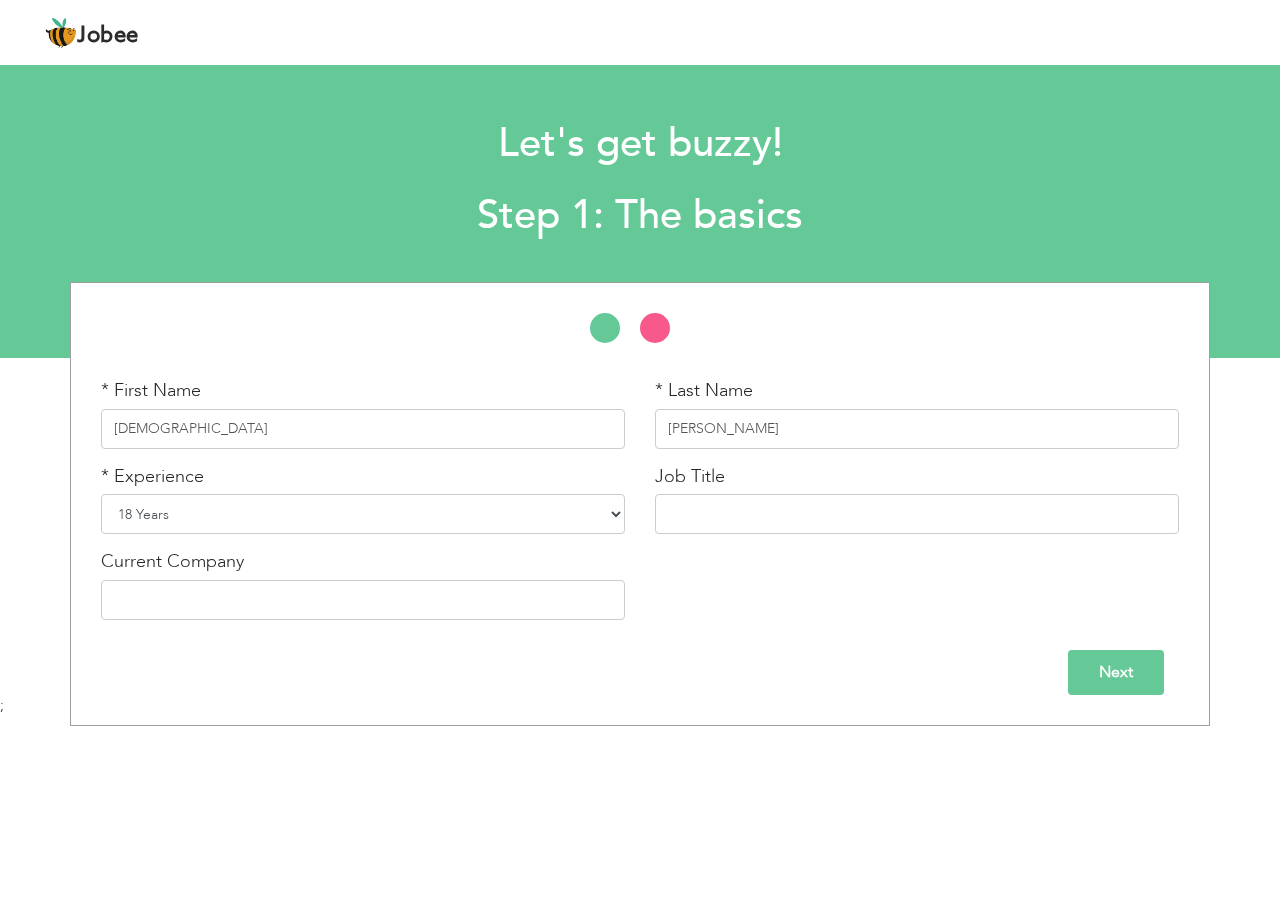 click on "Entry Level
Less than 1 Year
1 Year
2 Years
3 Years
4 Years
5 Years
6 Years
7 Years
8 Years
9 Years
10 Years
11 Years
12 Years
13 Years
14 Years
15 Years
16 Years
17 Years
18 Years
19 Years
20 Years
21 Years
22 Years
23 Years
24 Years
25 Years
26 Years
27 Years
28 Years
29 Years
30 Years
31 Years
32 Years
33 Years
34 Years
35 Years
More than 35 Years" at bounding box center (363, 514) 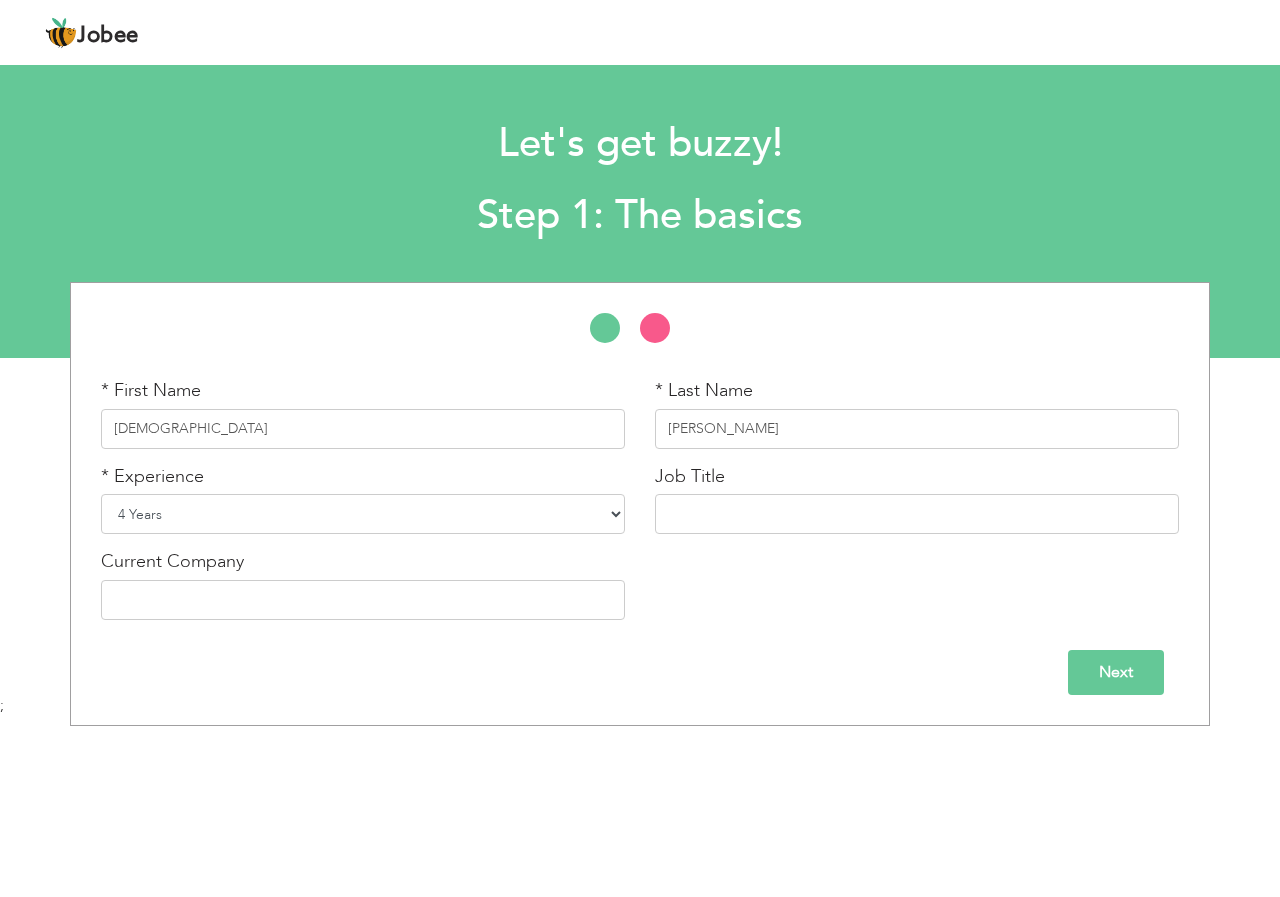 drag, startPoint x: 468, startPoint y: 522, endPoint x: 467, endPoint y: 511, distance: 11.045361 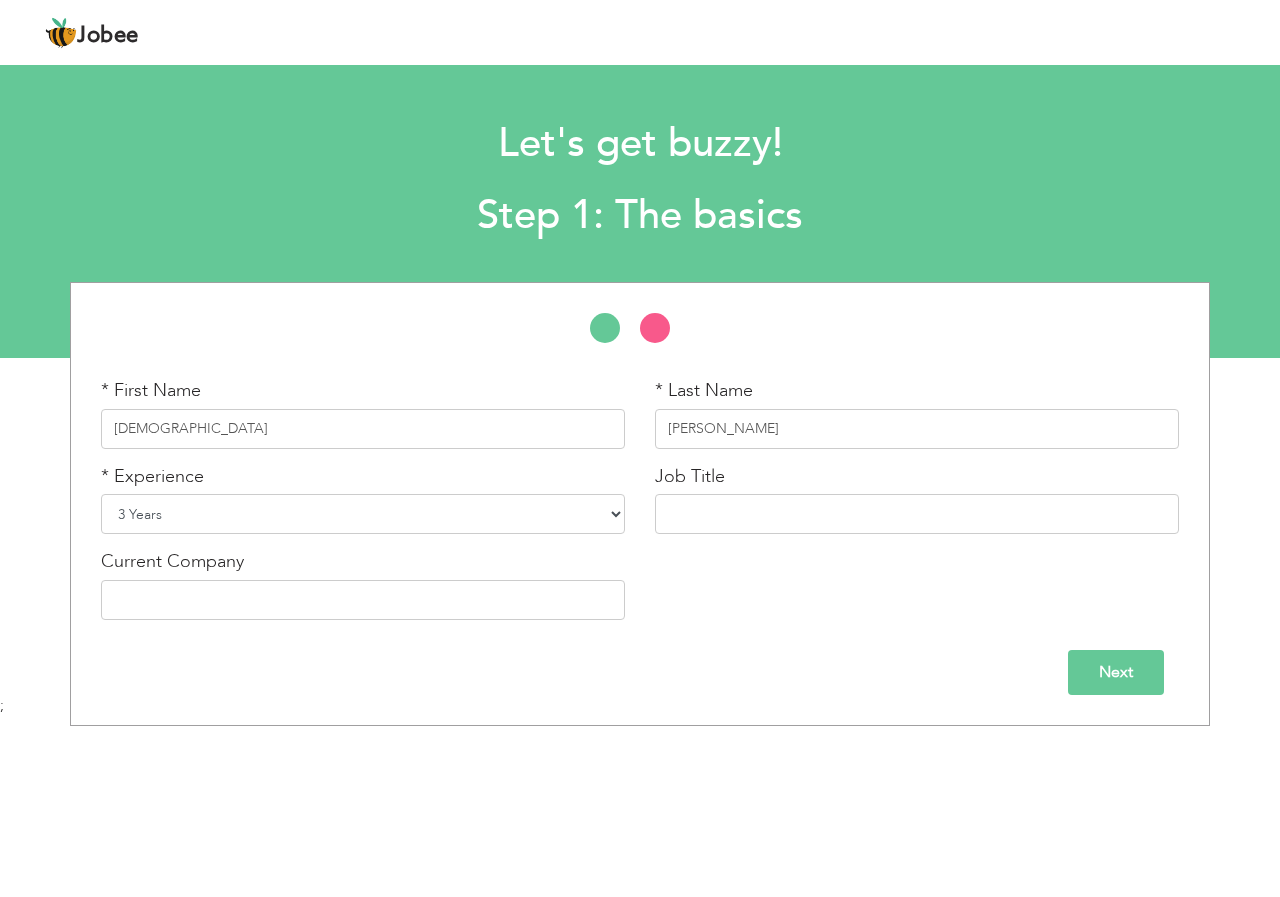 click on "Entry Level
Less than 1 Year
1 Year
2 Years
3 Years
4 Years
5 Years
6 Years
7 Years
8 Years
9 Years
10 Years
11 Years
12 Years
13 Years
14 Years
15 Years
16 Years
17 Years
18 Years
19 Years
20 Years
21 Years
22 Years
23 Years
24 Years
25 Years
26 Years
27 Years
28 Years
29 Years
30 Years
31 Years
32 Years
33 Years
34 Years
35 Years
More than 35 Years" at bounding box center [363, 514] 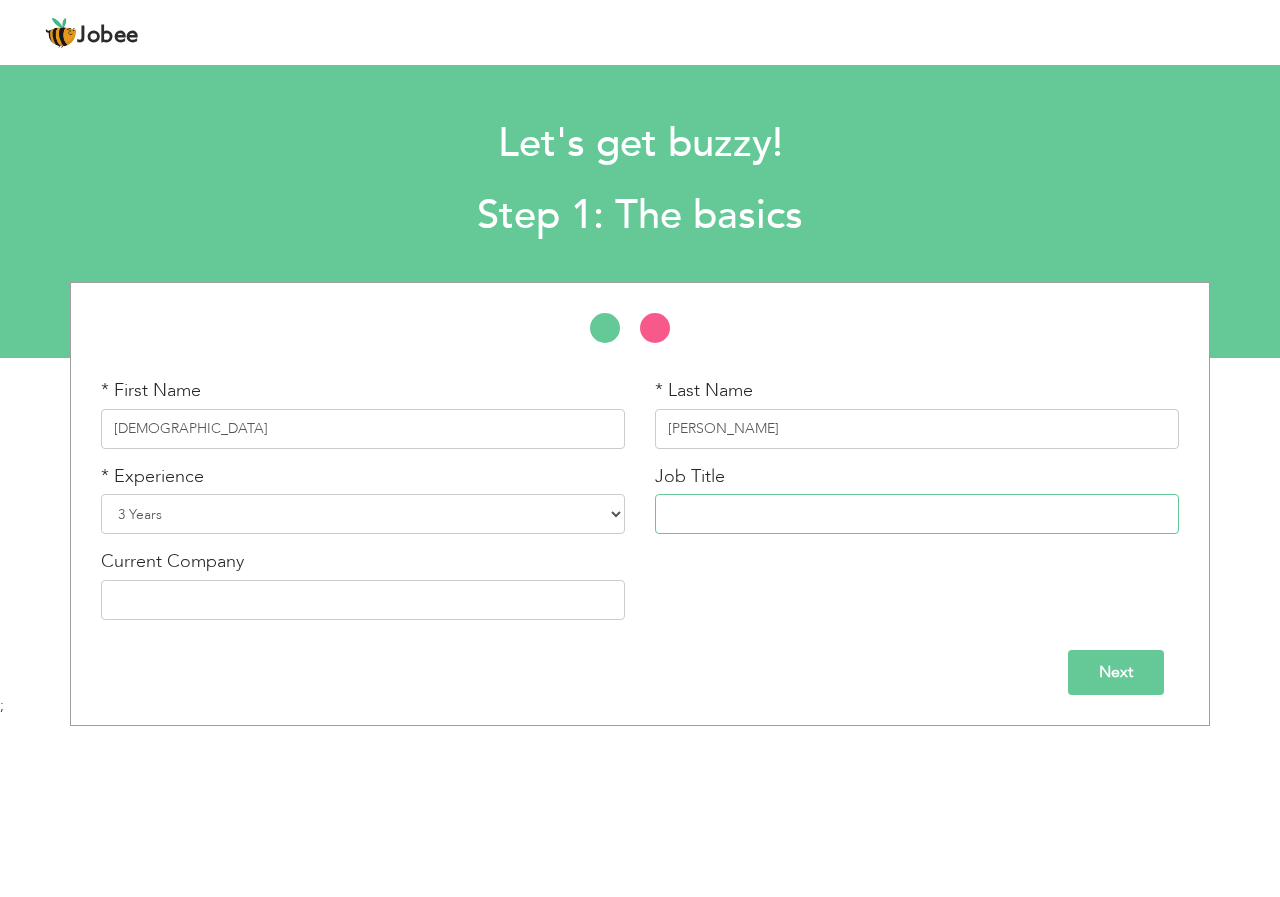 click at bounding box center [917, 514] 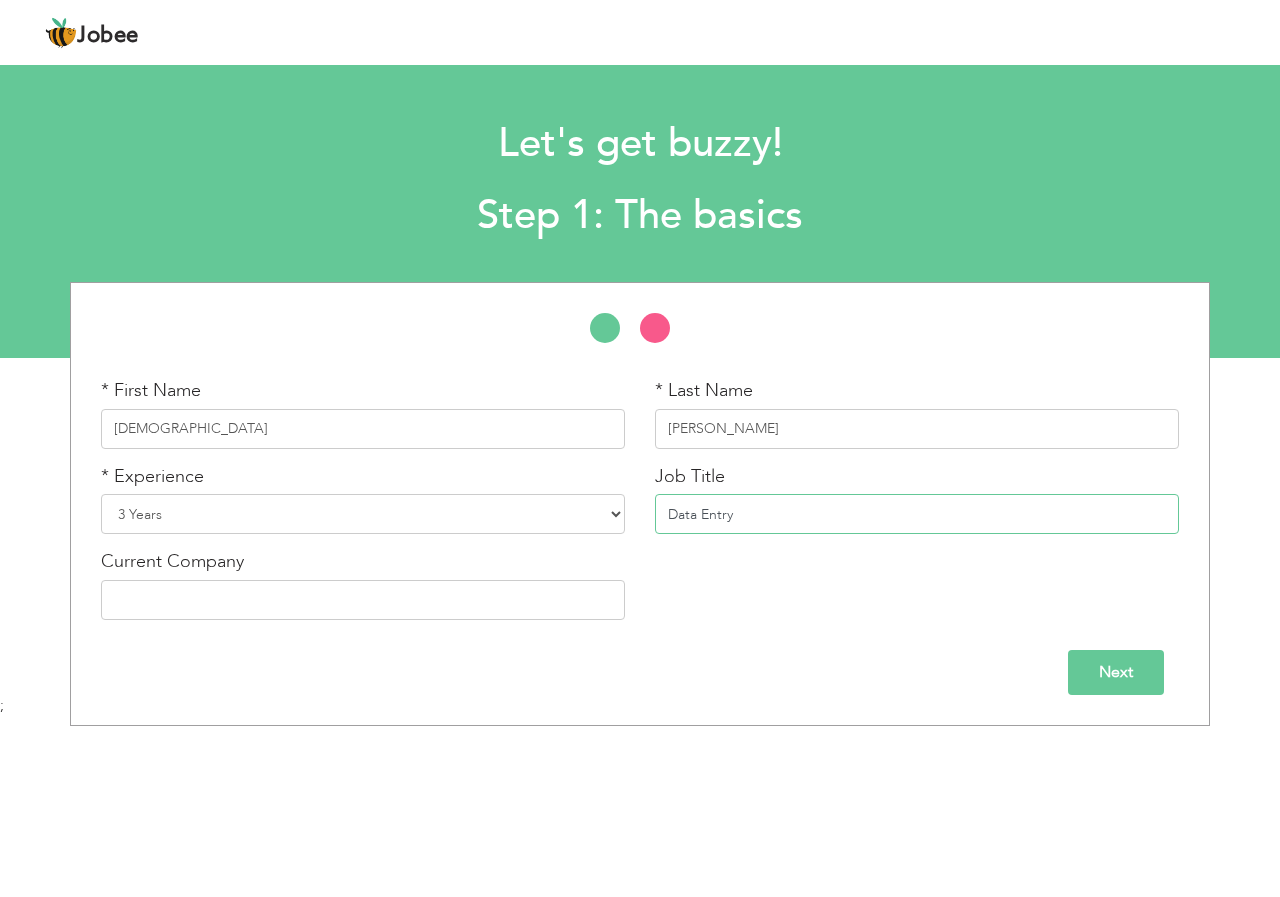 type on "Data Entry" 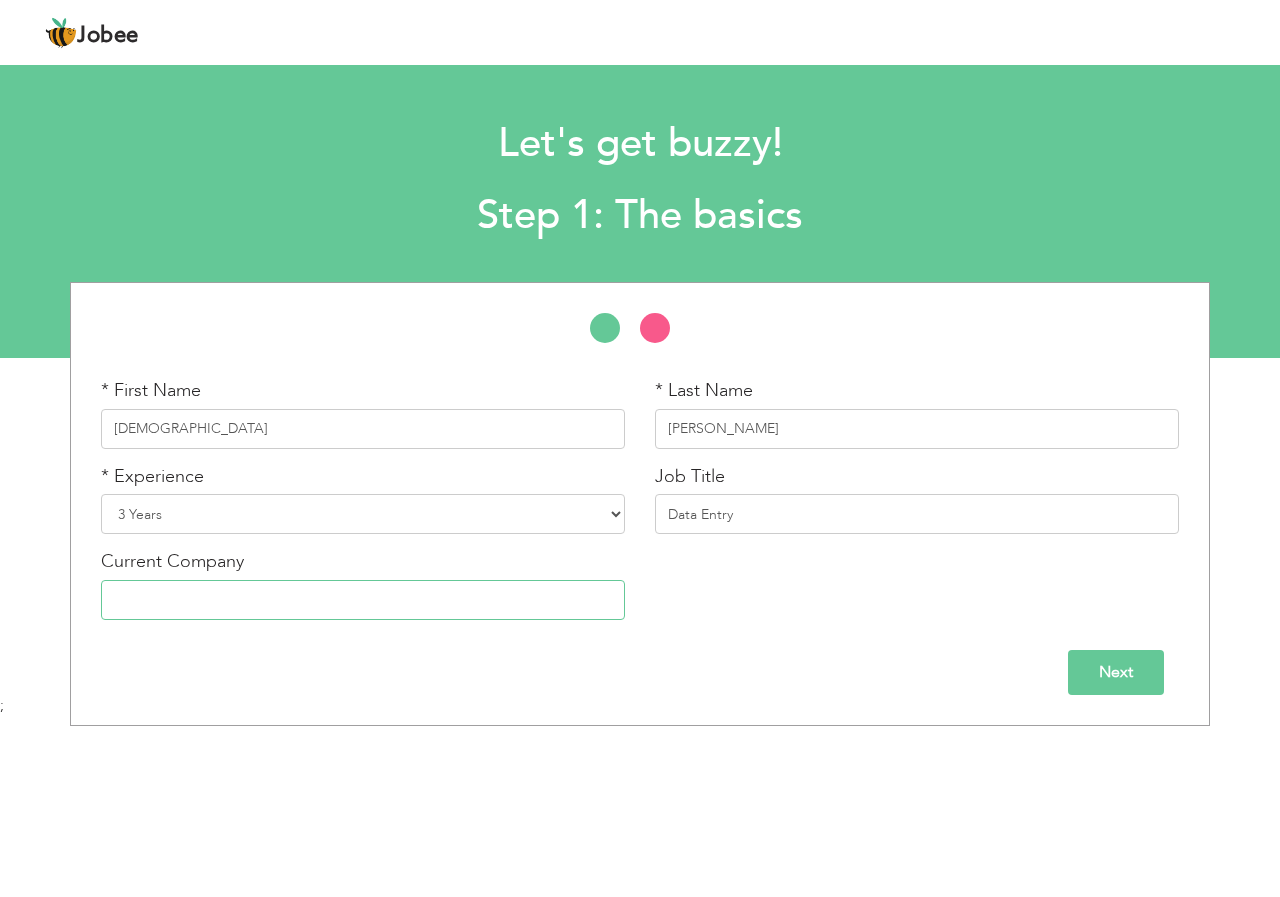 click at bounding box center [363, 600] 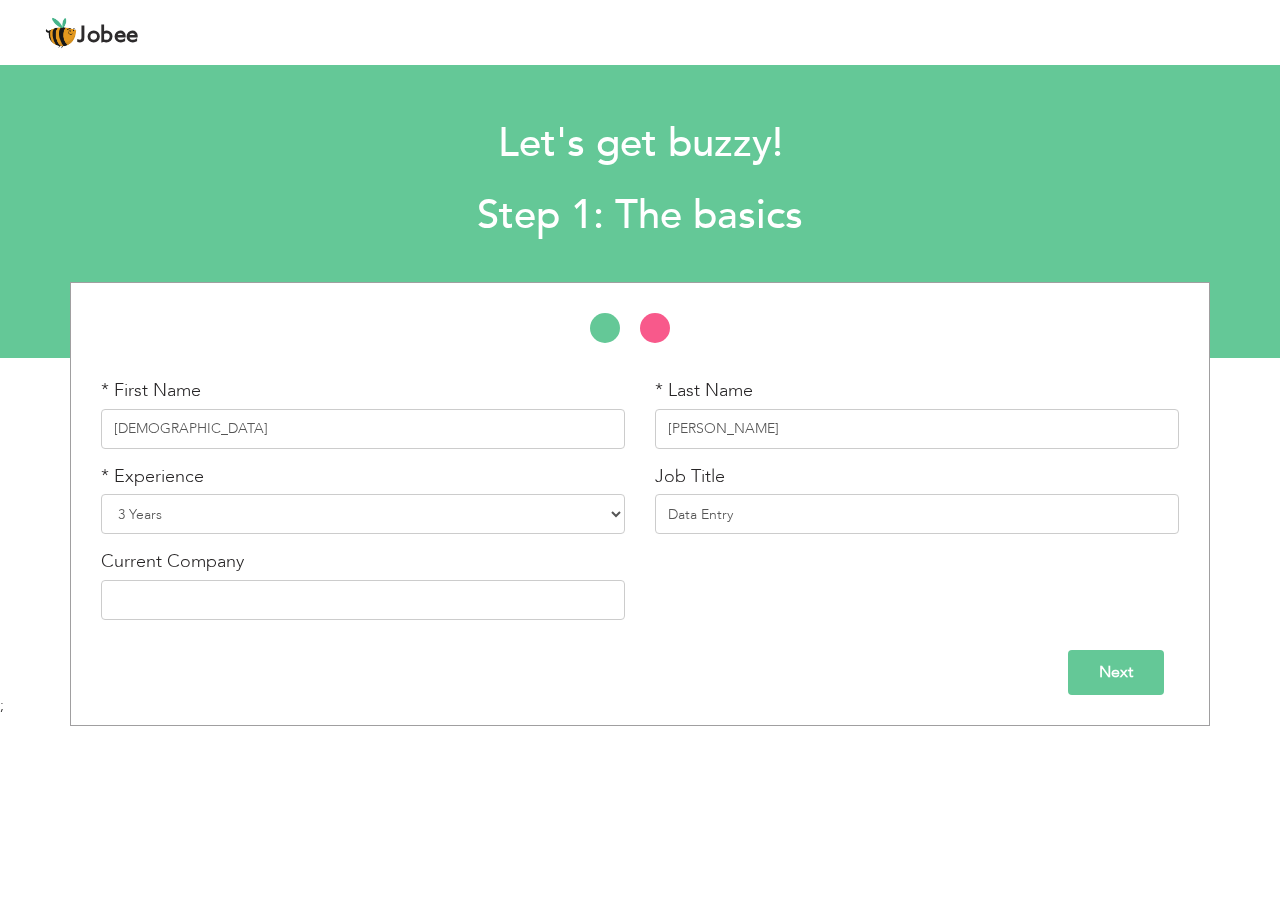 click on "Next" at bounding box center [1116, 672] 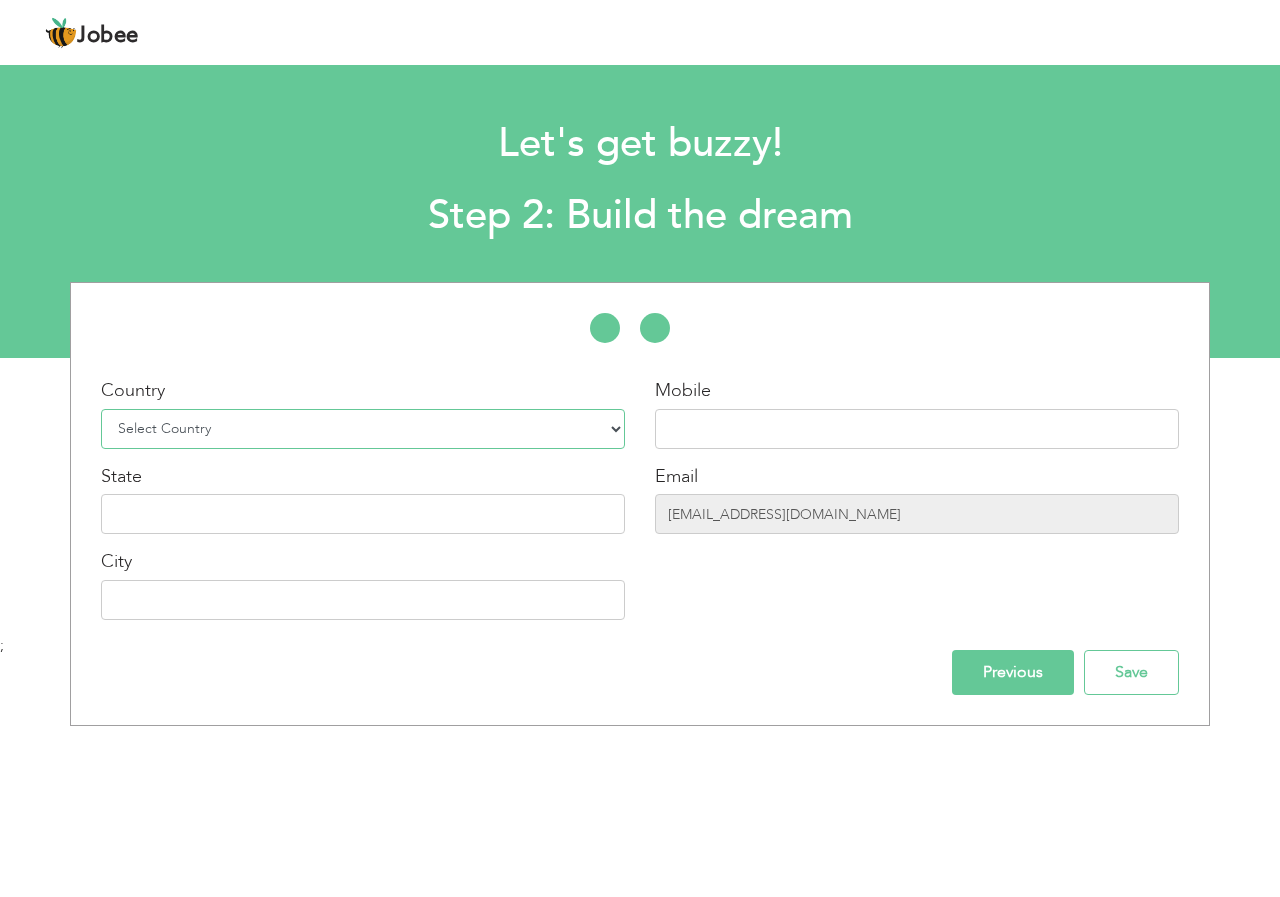 click on "Select Country
Afghanistan
Albania
Algeria
American Samoa
Andorra
Angola
Anguilla
Antarctica
Antigua and Barbuda
Argentina
Armenia
Aruba
Australia
Austria
Azerbaijan
Bahamas
Bahrain
Bangladesh
Barbados
Belarus
Belgium
Belize
Benin
Bermuda
Bhutan
Bolivia
Bosnia-Herzegovina
Botswana
Bouvet Island
Brazil
British Indian Ocean Territory
Brunei Darussalam
Bulgaria
Burkina Faso
Burundi
Cambodia
Cameroon
Canada
Cape Verde
Cayman Islands
Central African Republic
Chad
Chile
China
Christmas Island
Cocos (Keeling) Islands
Colombia
Comoros
Congo
Congo, Dem. Republic
Cook Islands
Costa Rica
Croatia
Cuba
Cyprus
Czech Rep
Denmark
Djibouti
Dominica
Dominican Republic
Ecuador
Egypt
El Salvador
Equatorial Guinea
Eritrea
Estonia
Ethiopia
European Union
Falkland Islands (Malvinas)
Faroe Islands
Fiji
Finland
France
French Guiana
French Southern Territories
Gabon
Gambia
Georgia" at bounding box center [363, 429] 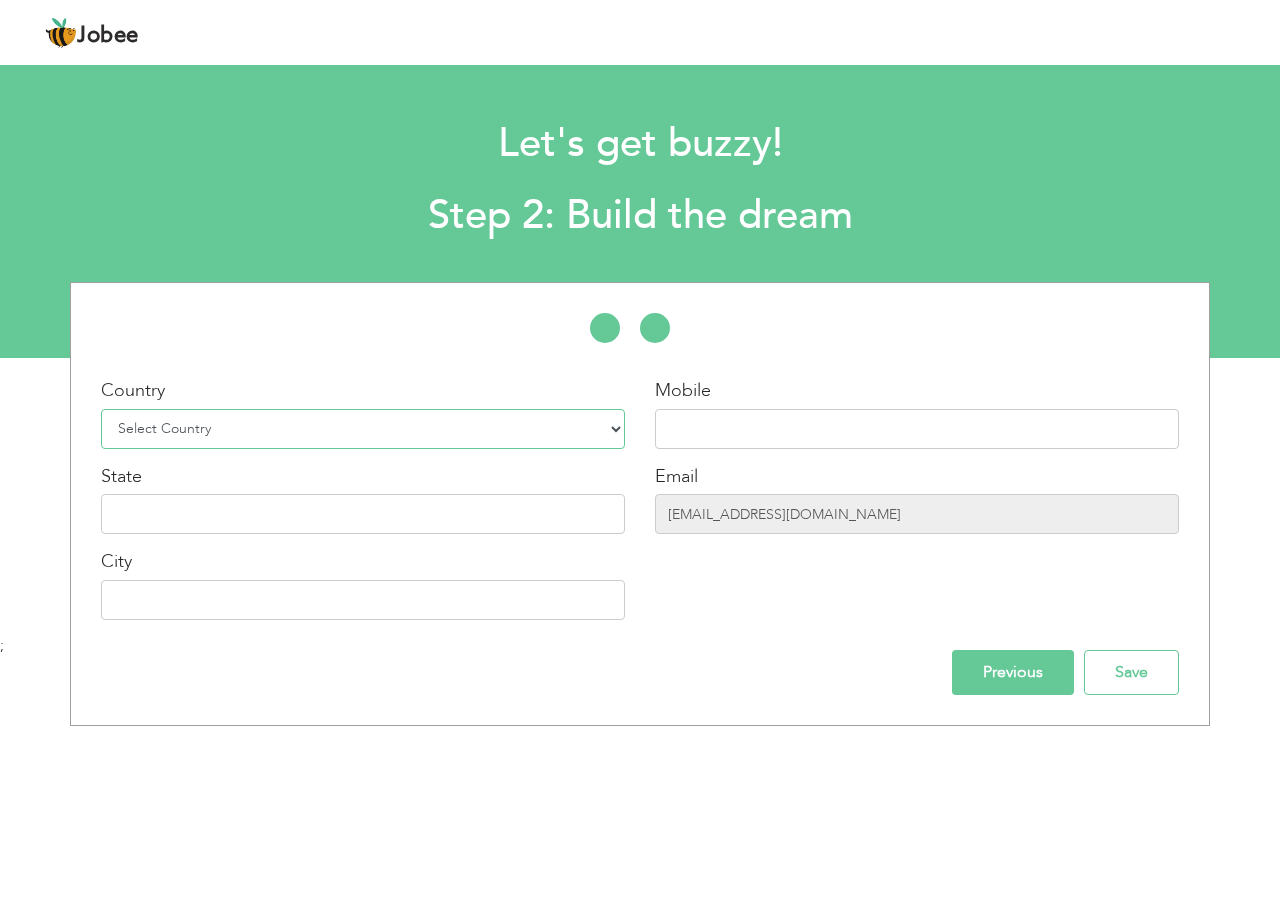 select on "166" 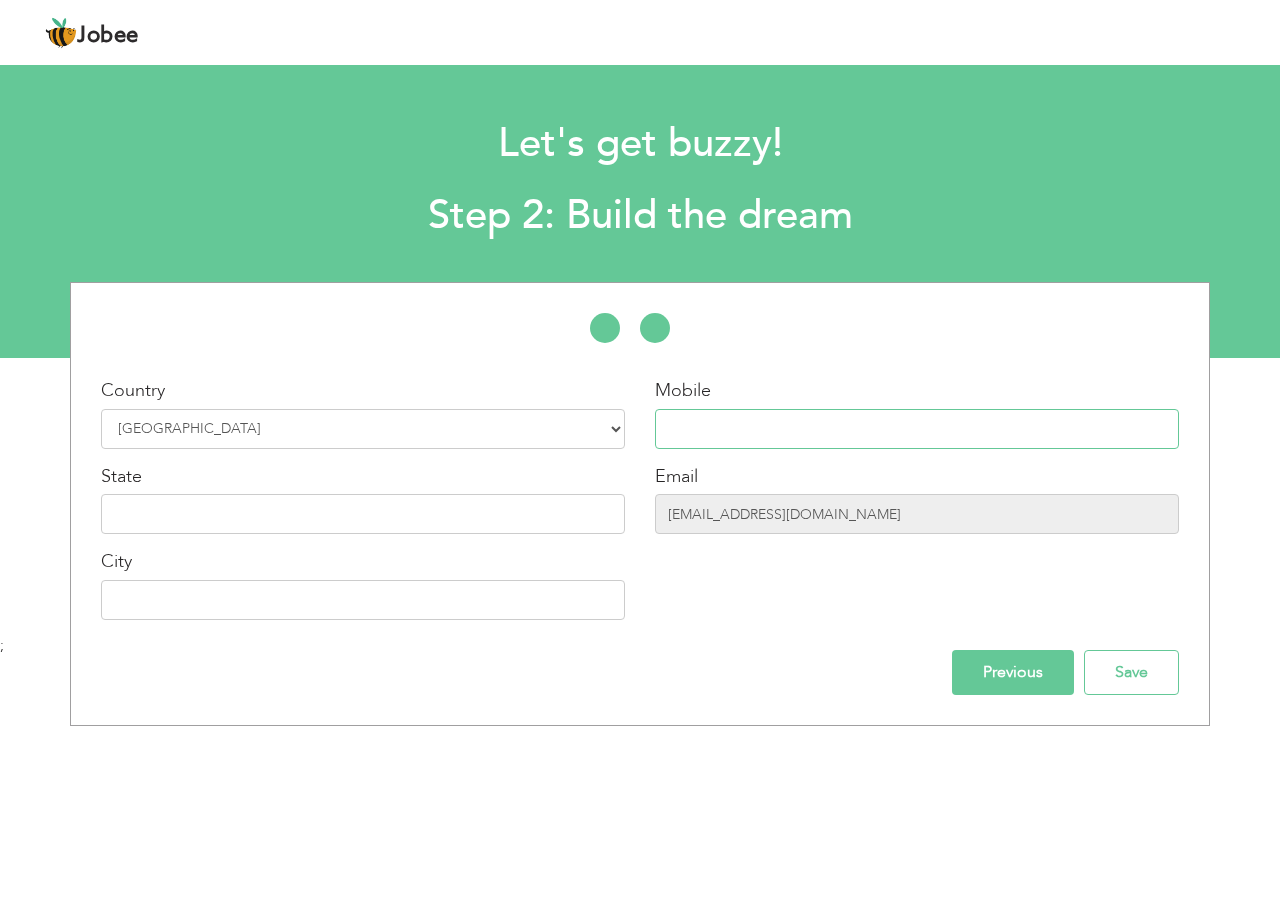 click at bounding box center [917, 429] 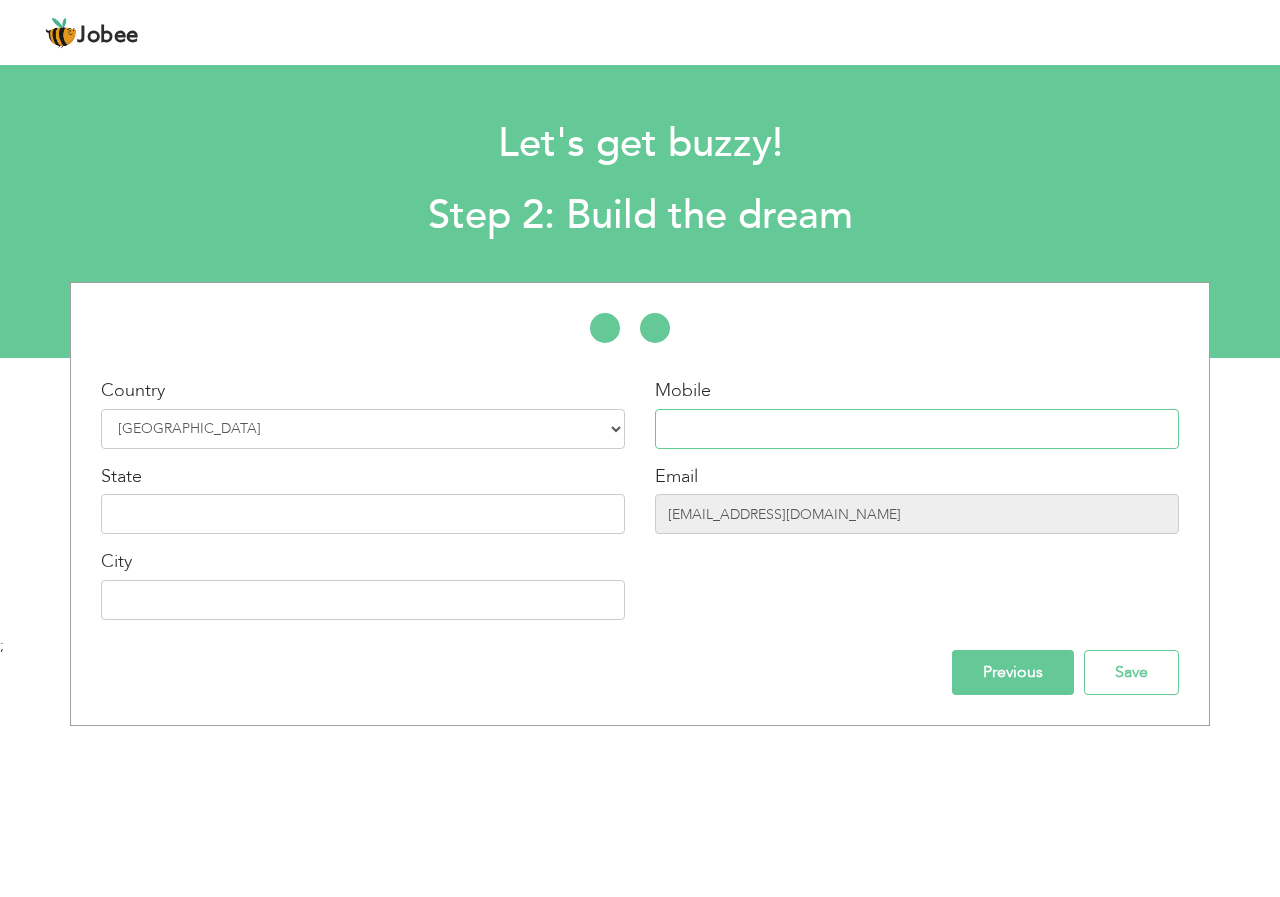 type on "03492969748" 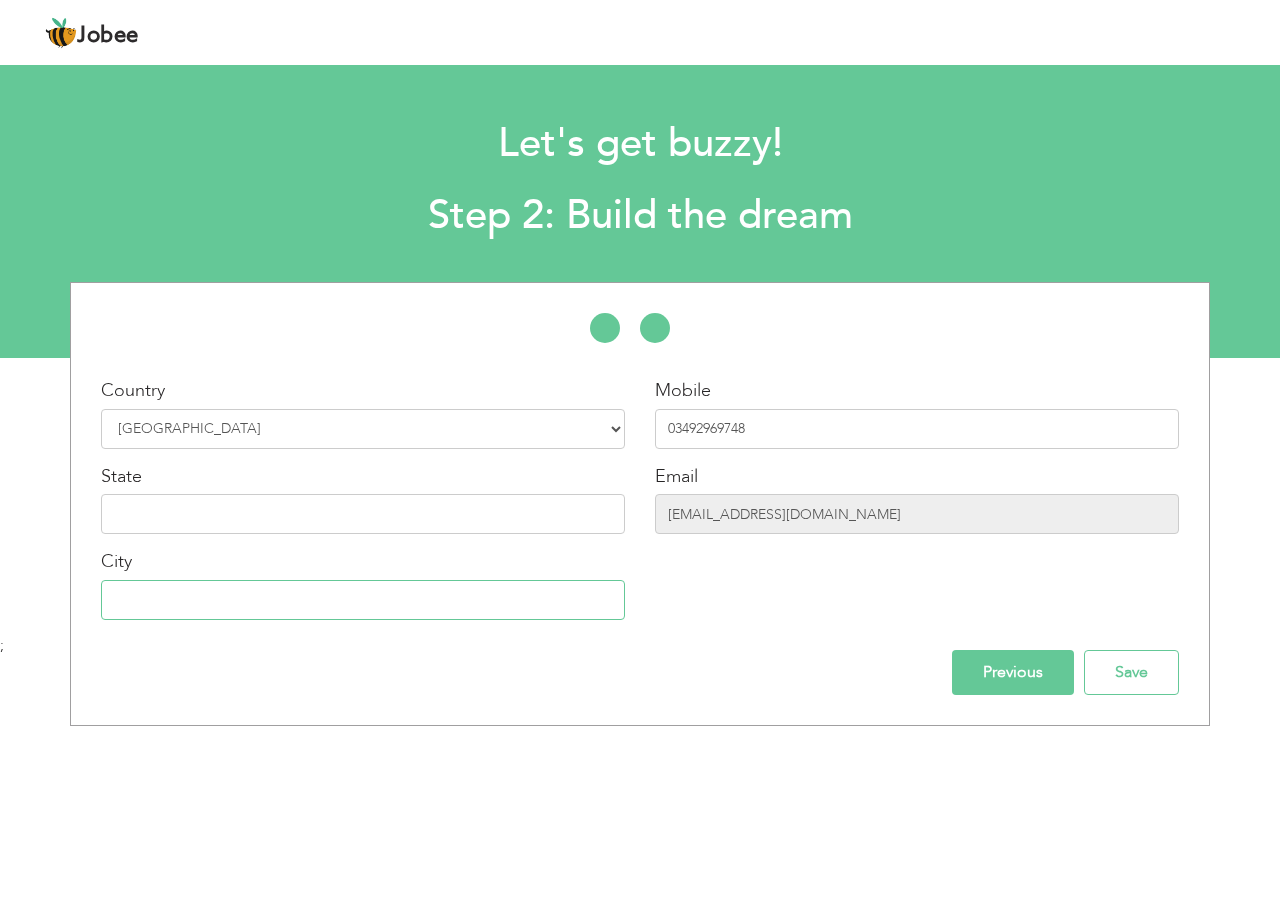 type on "[GEOGRAPHIC_DATA]" 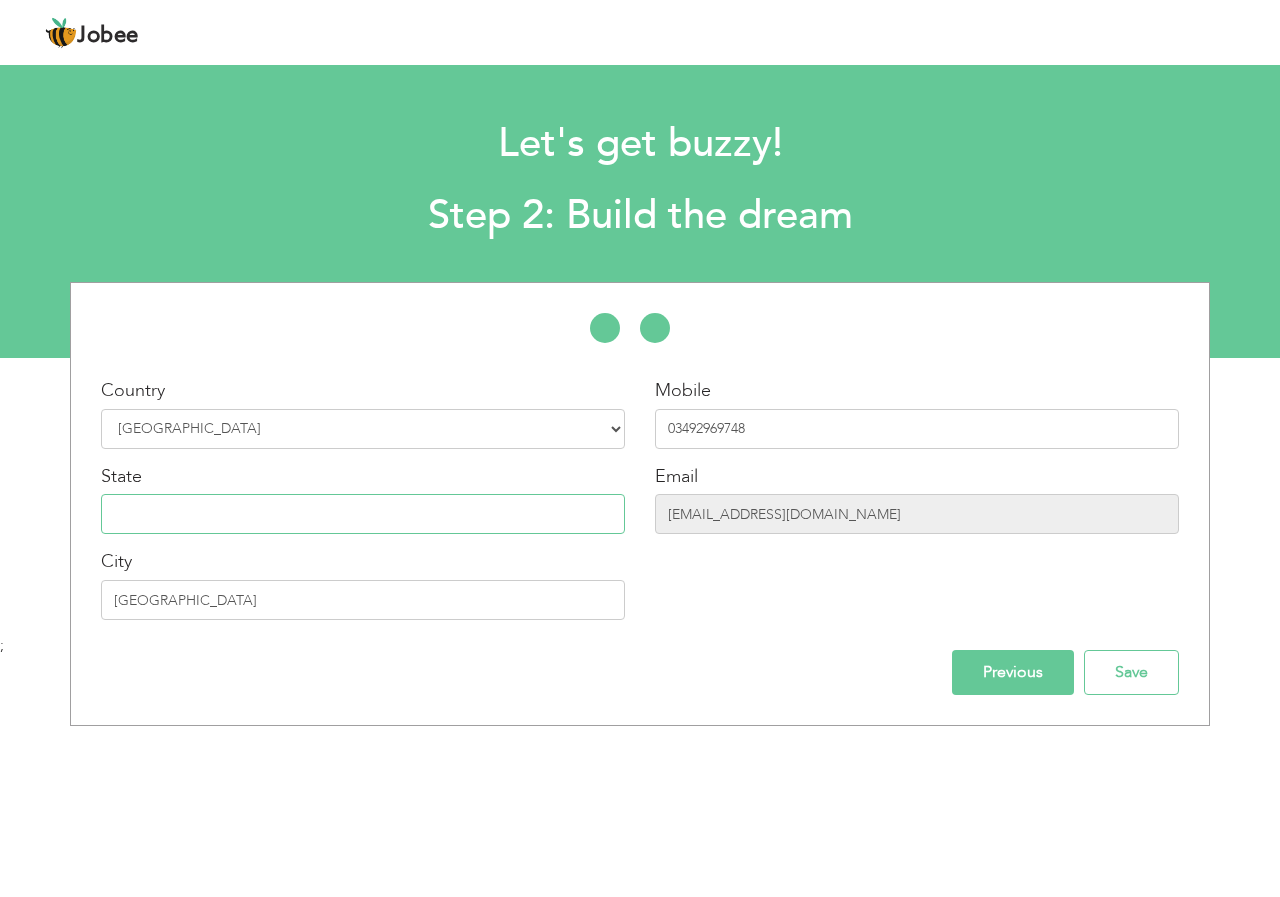 click at bounding box center (363, 514) 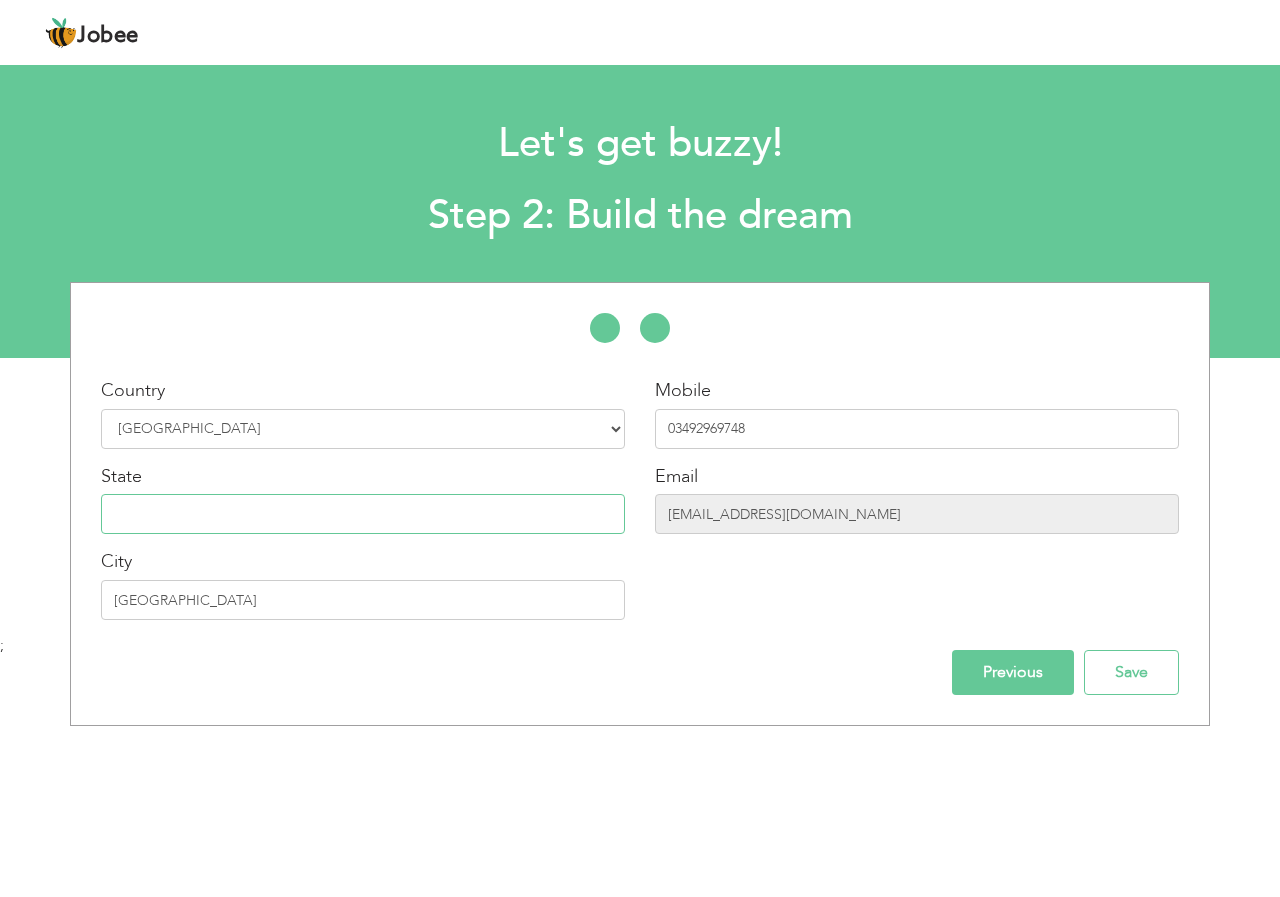 click at bounding box center [363, 514] 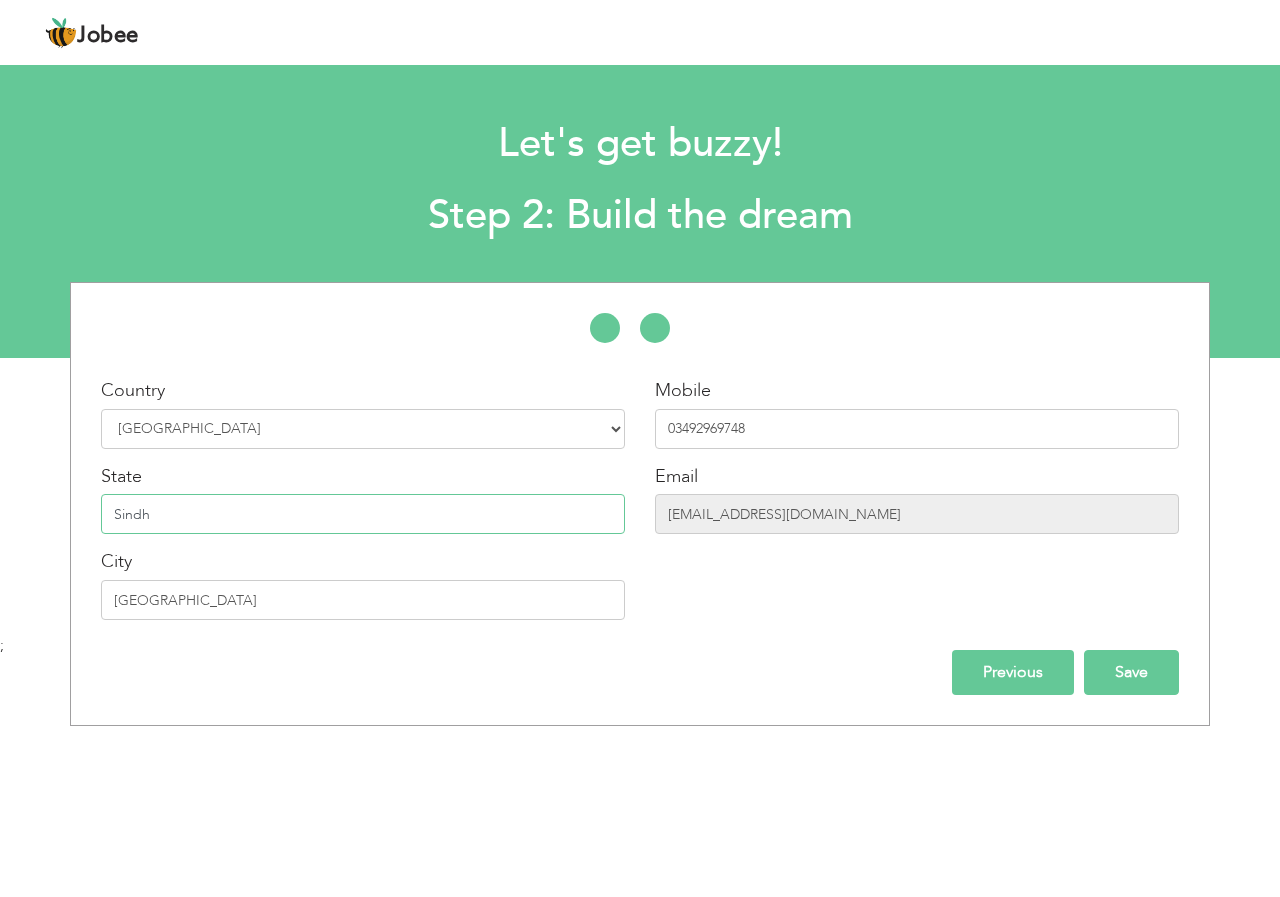 type on "Sindh" 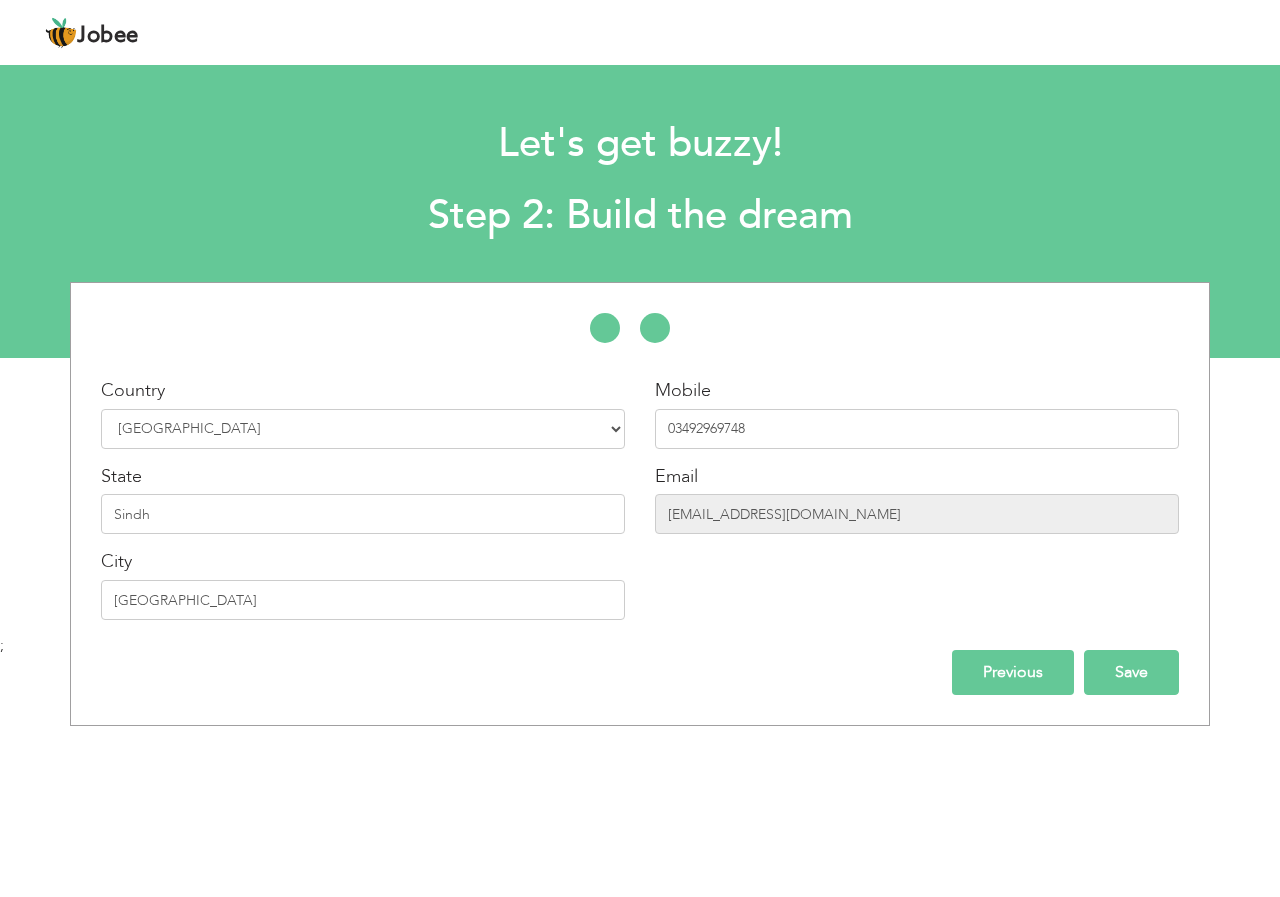 click on "Save" at bounding box center (1131, 672) 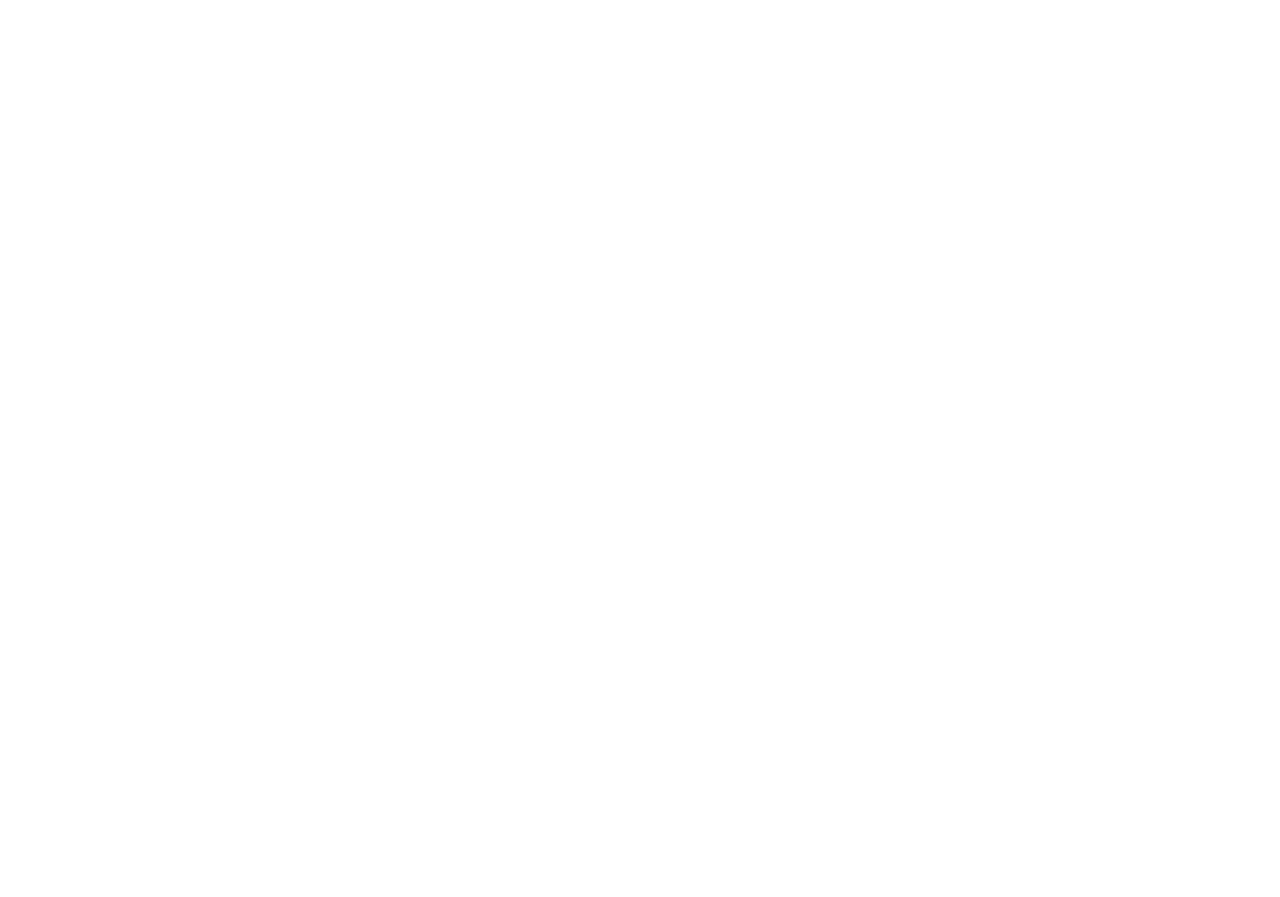 scroll, scrollTop: 0, scrollLeft: 0, axis: both 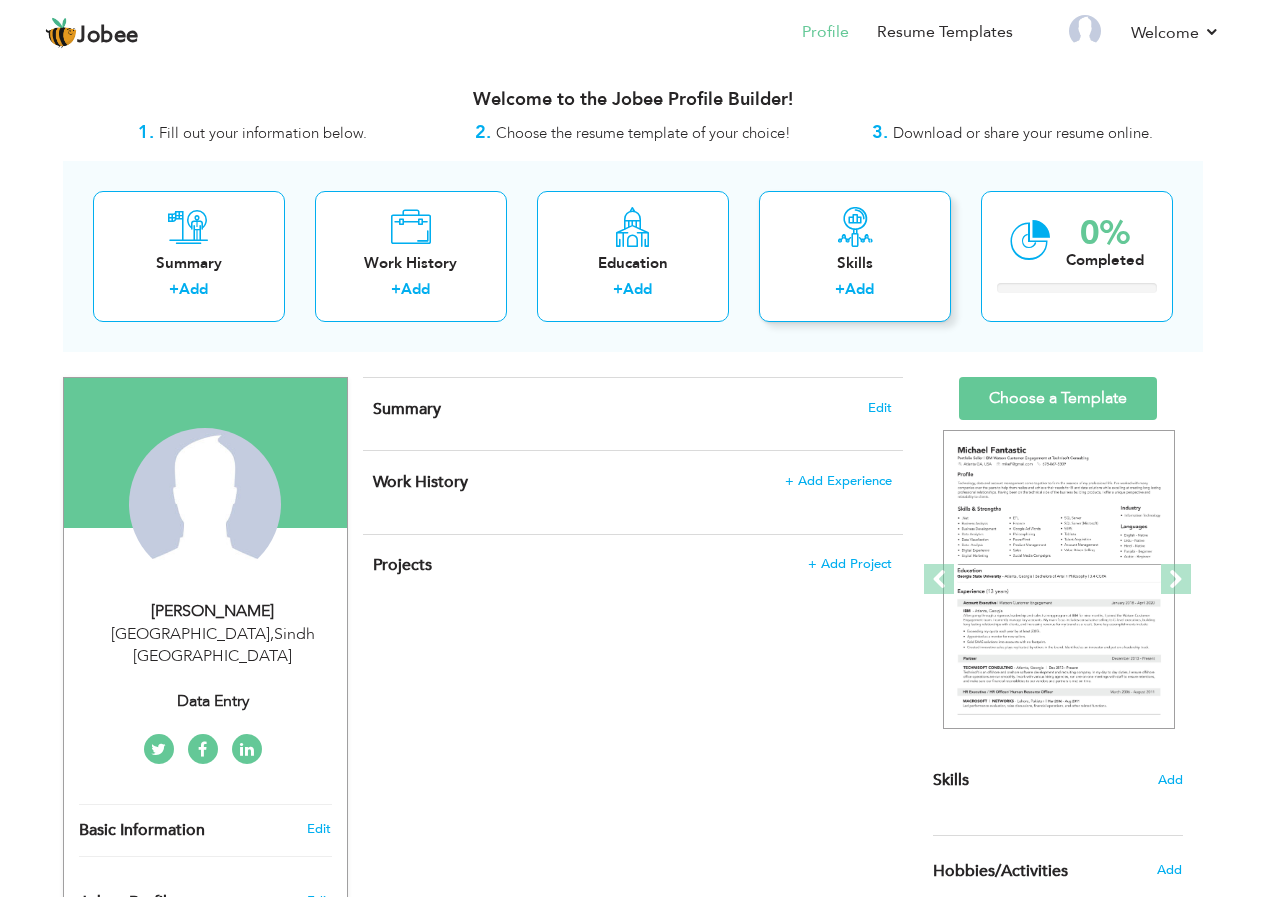 click on "Add" at bounding box center (859, 289) 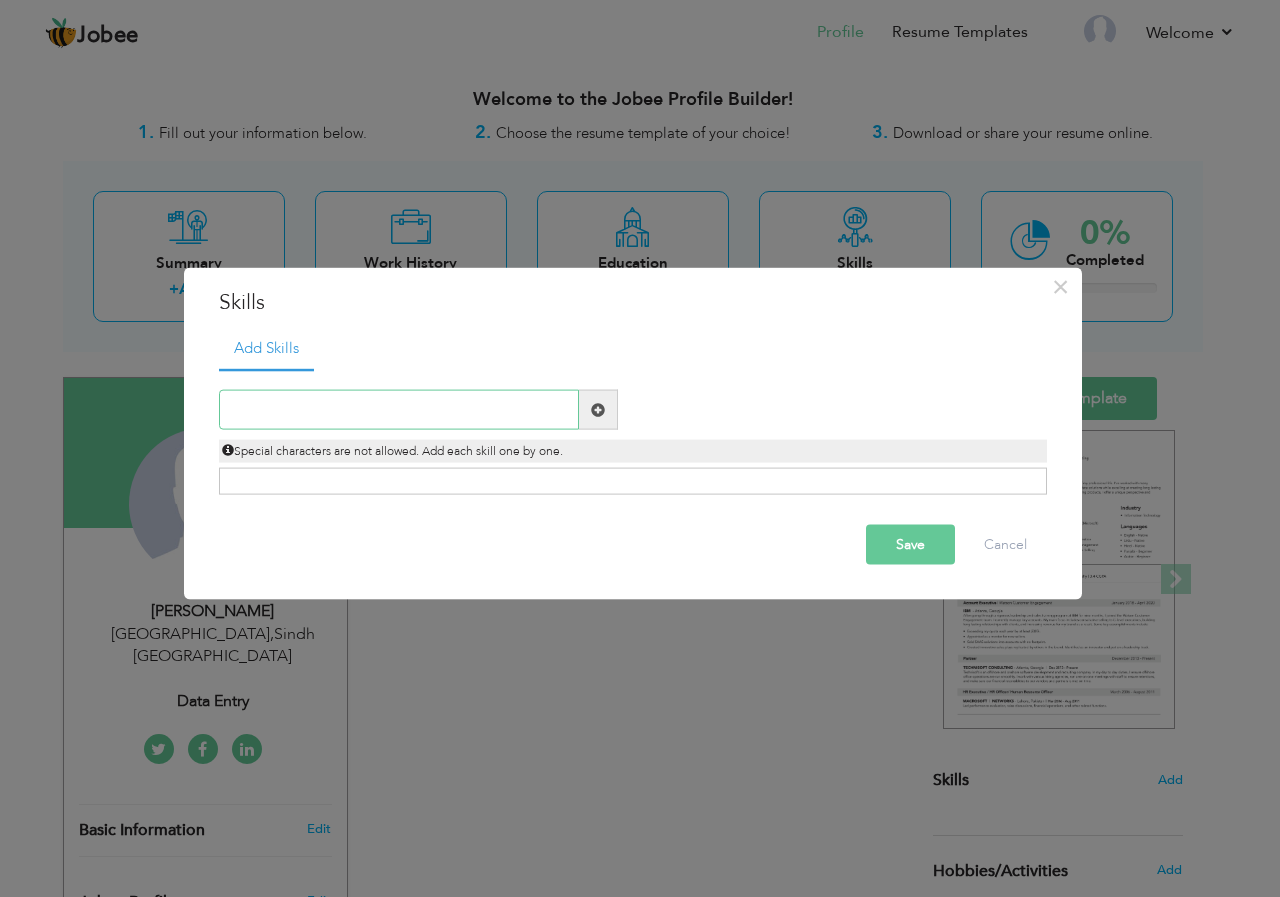 click at bounding box center (399, 410) 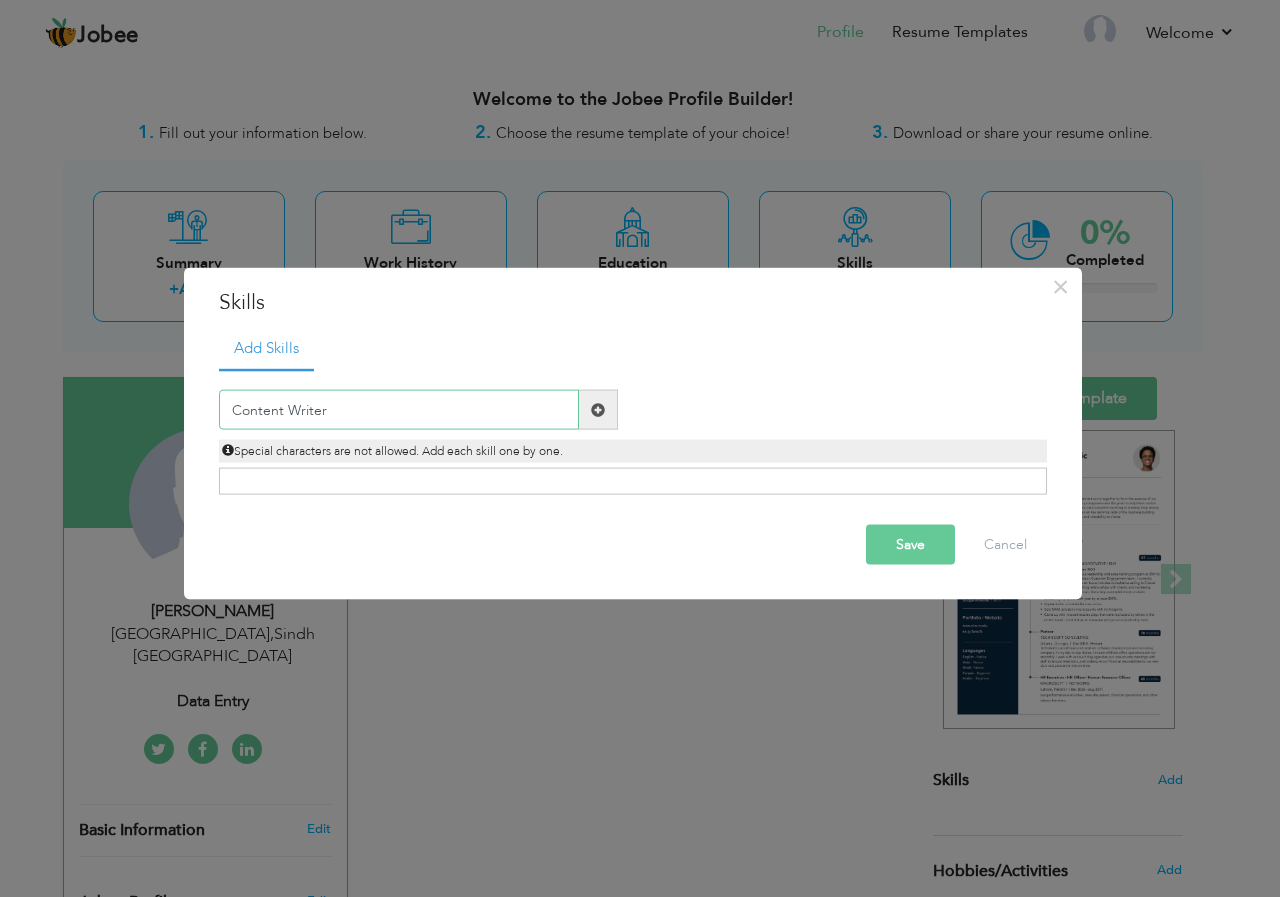 type on "Content Writer" 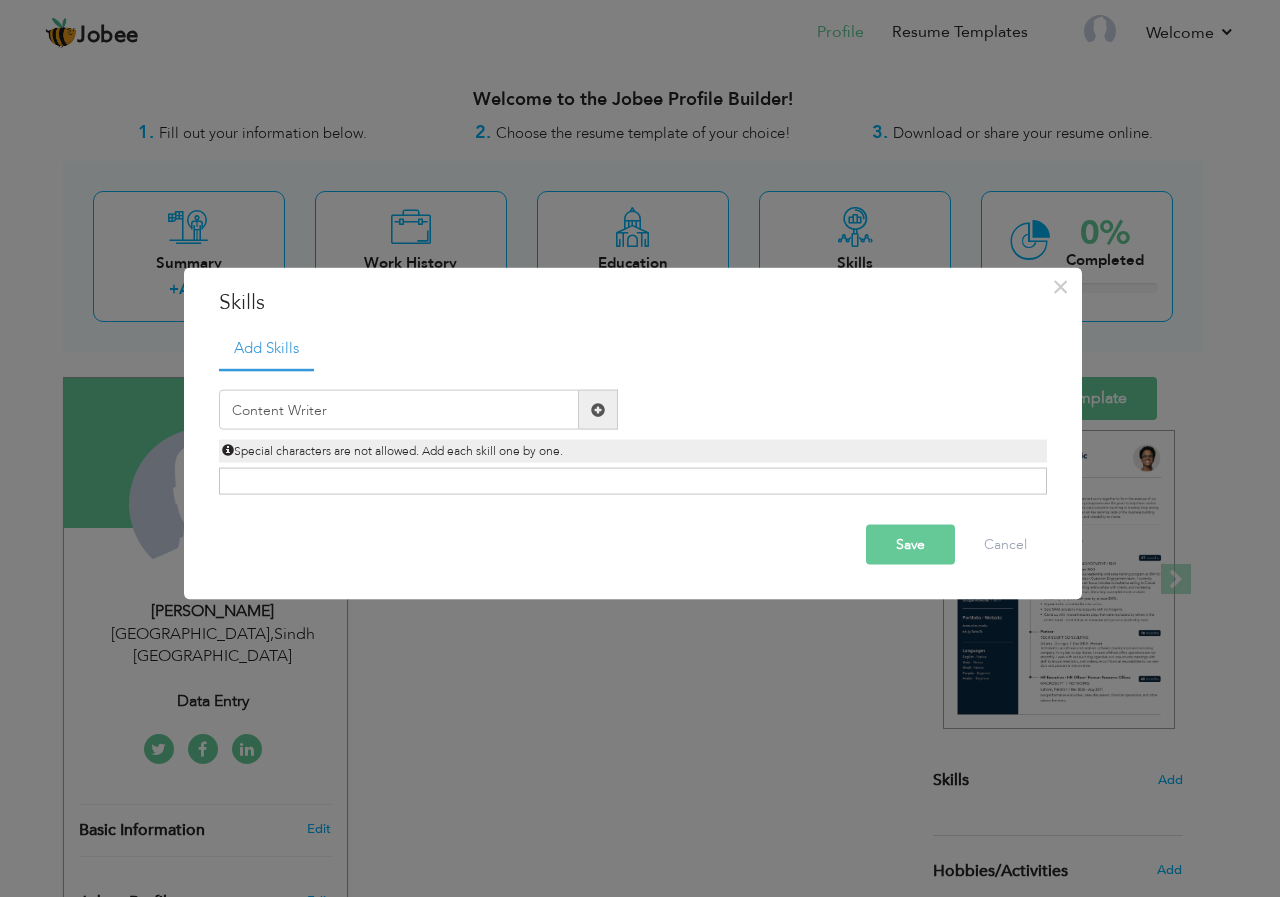 type 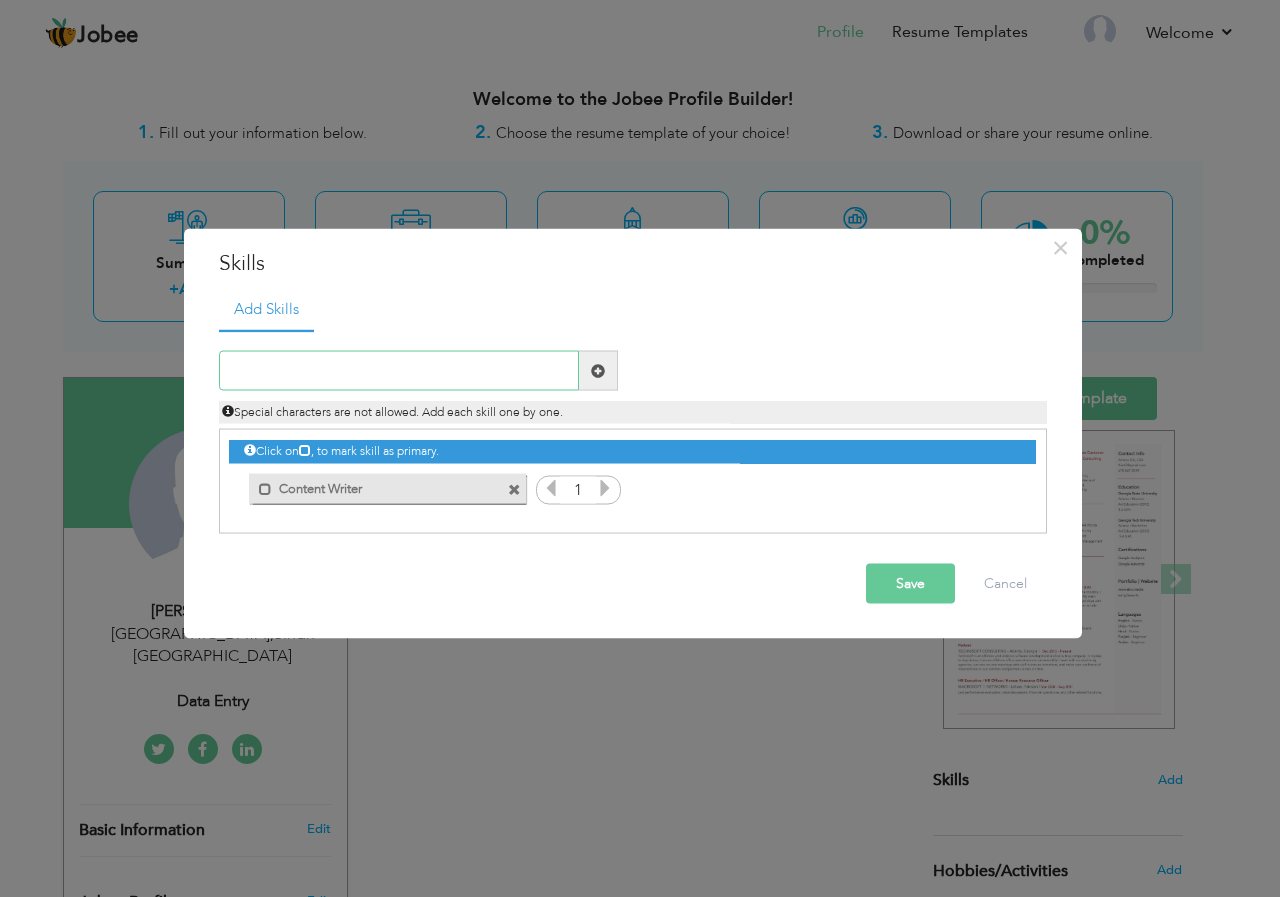 click at bounding box center [399, 371] 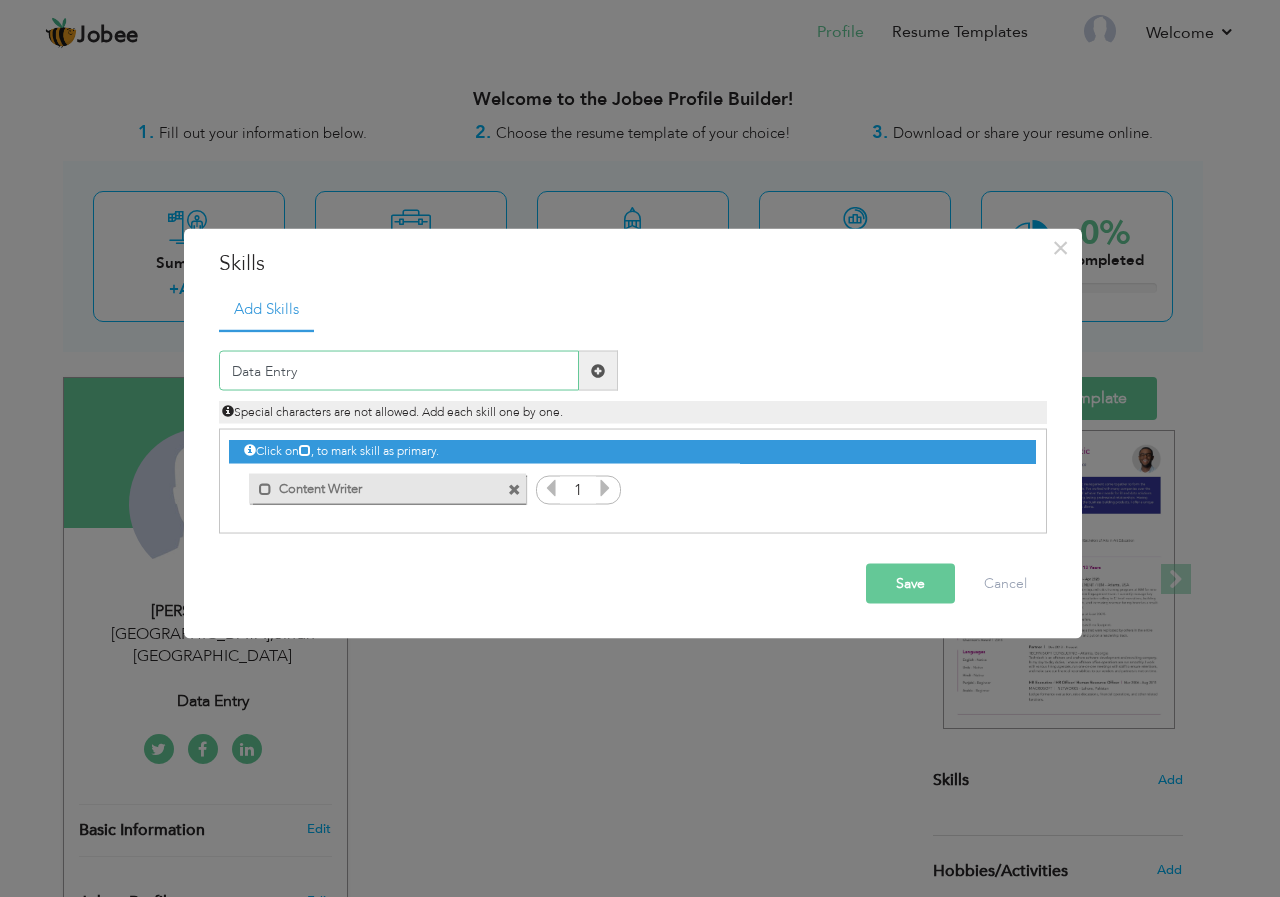 type on "Data Entry" 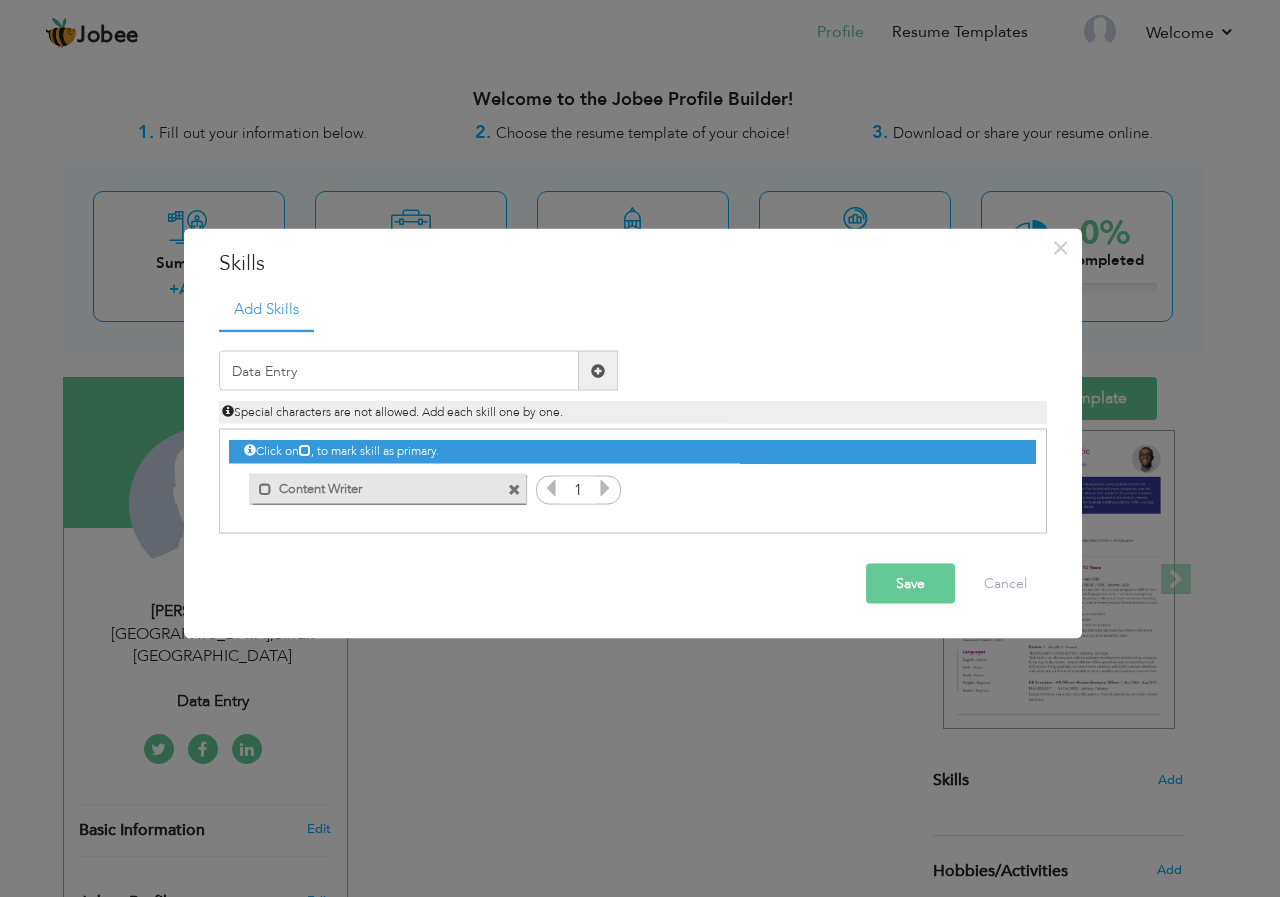 click at bounding box center (598, 371) 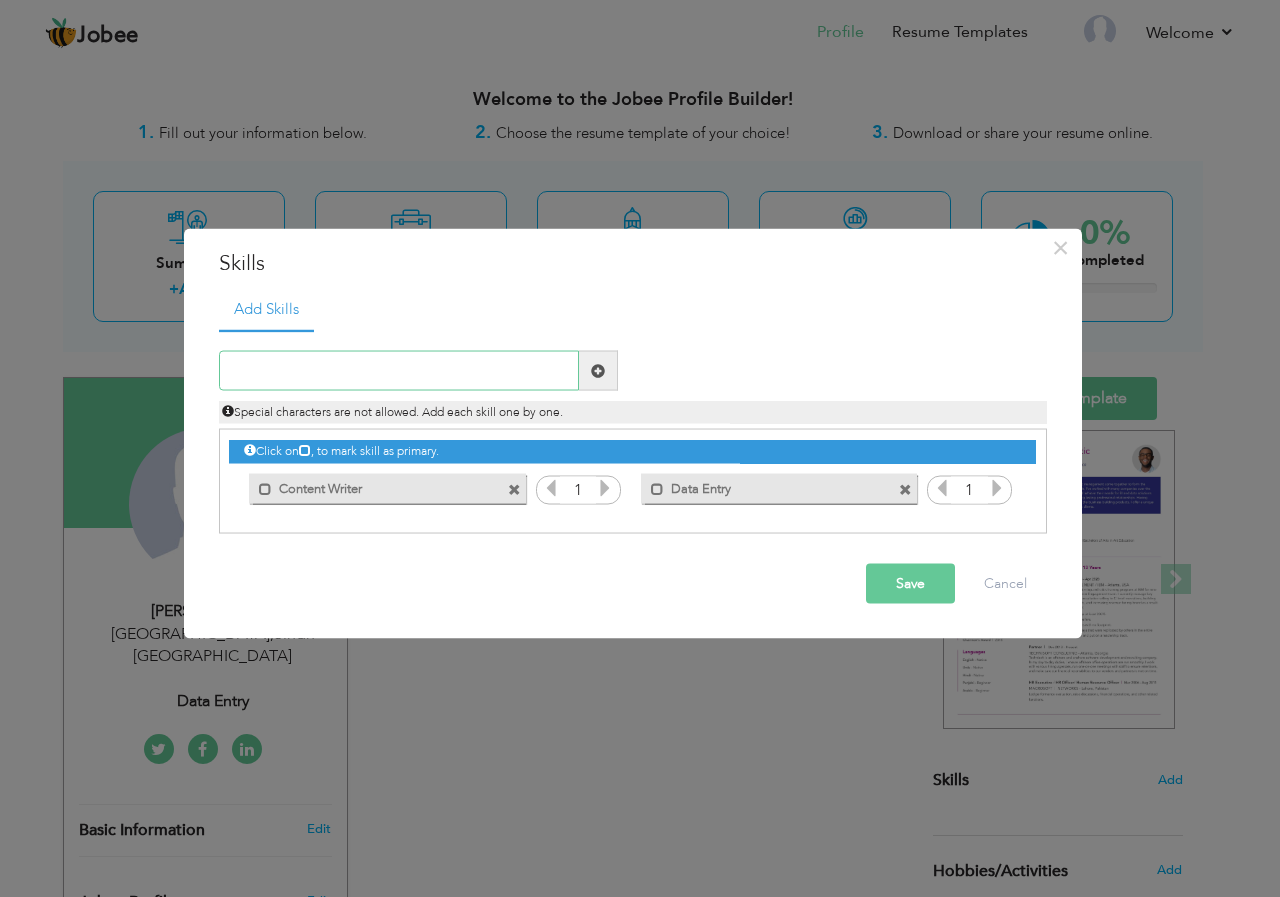 click at bounding box center [399, 371] 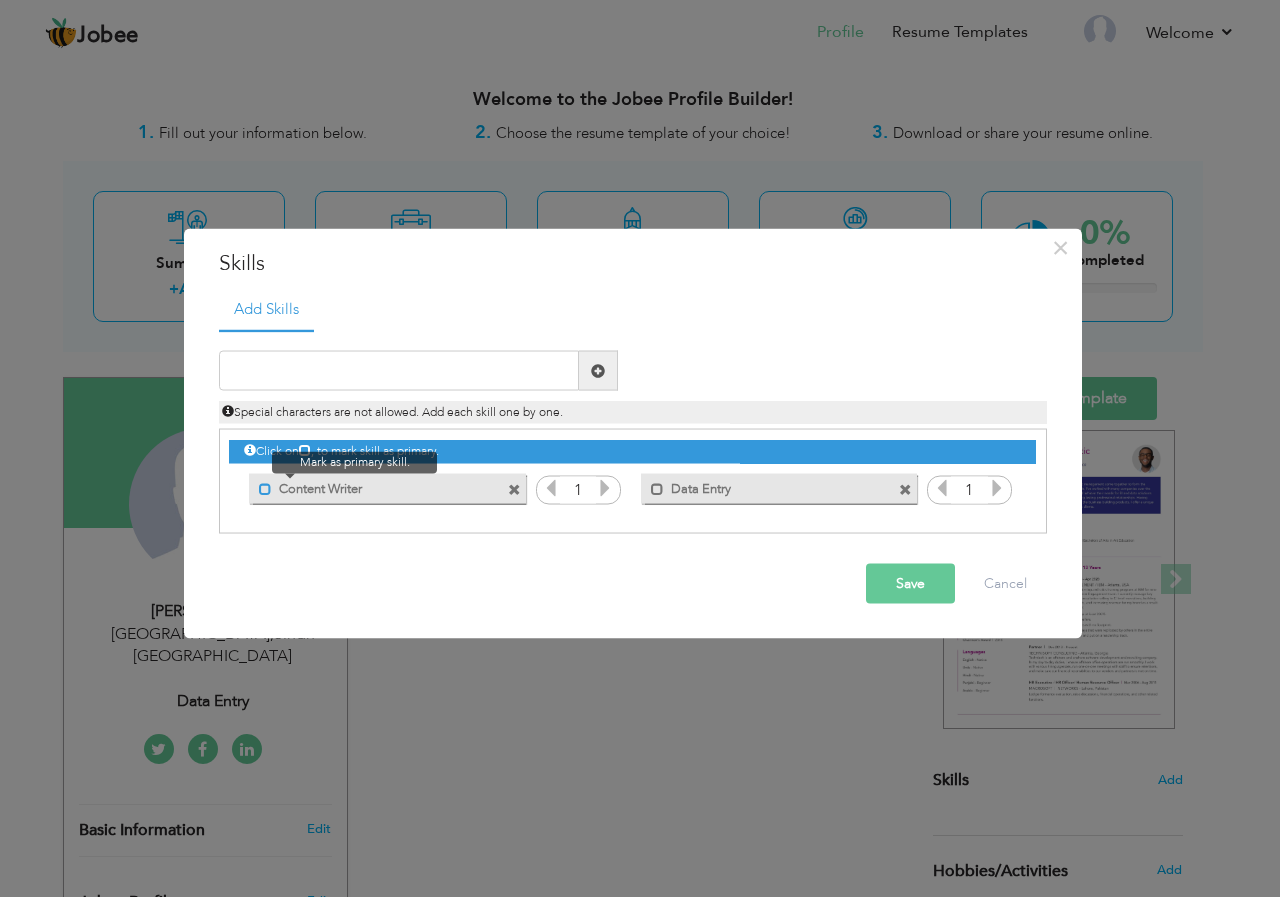 click at bounding box center [265, 488] 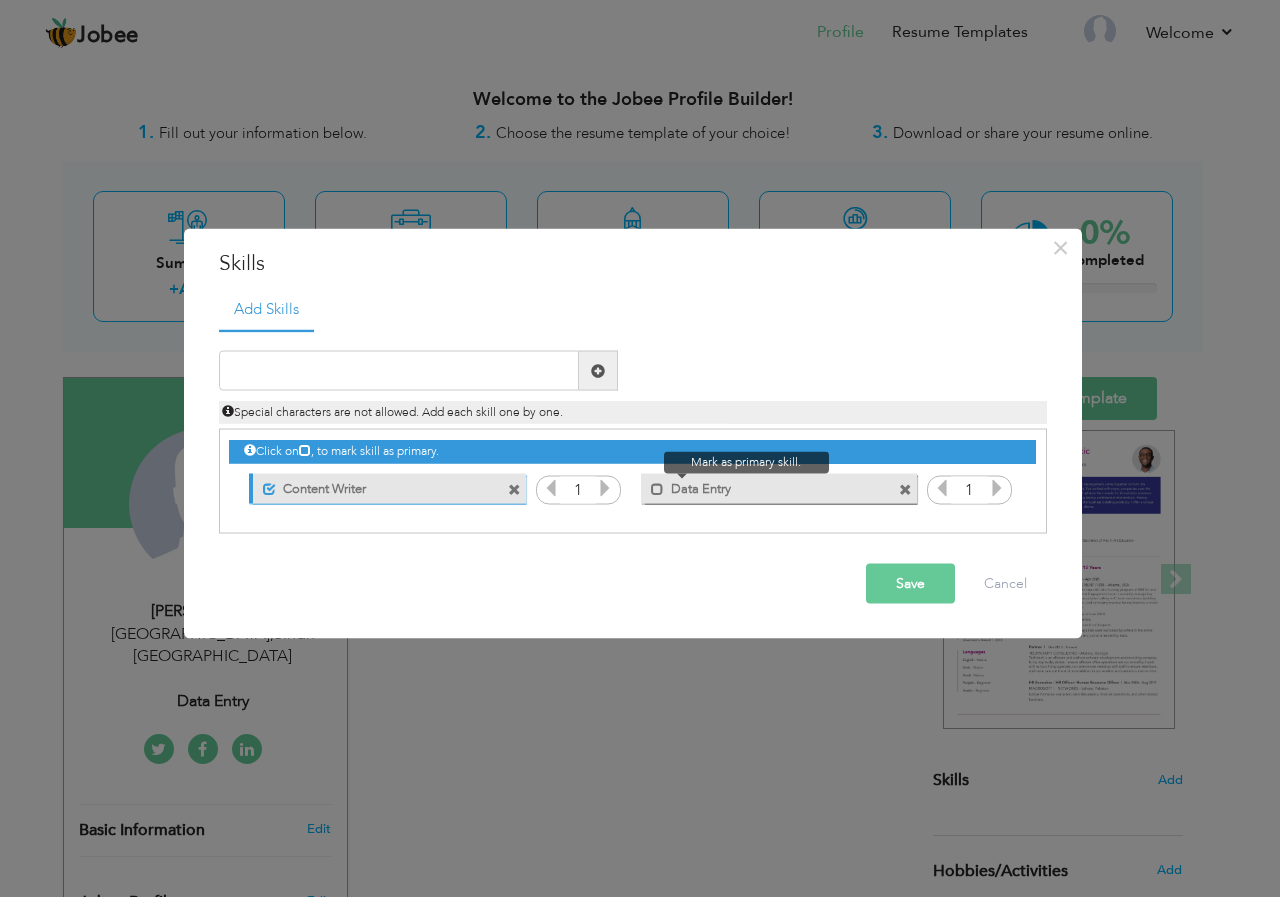 click at bounding box center (652, 483) 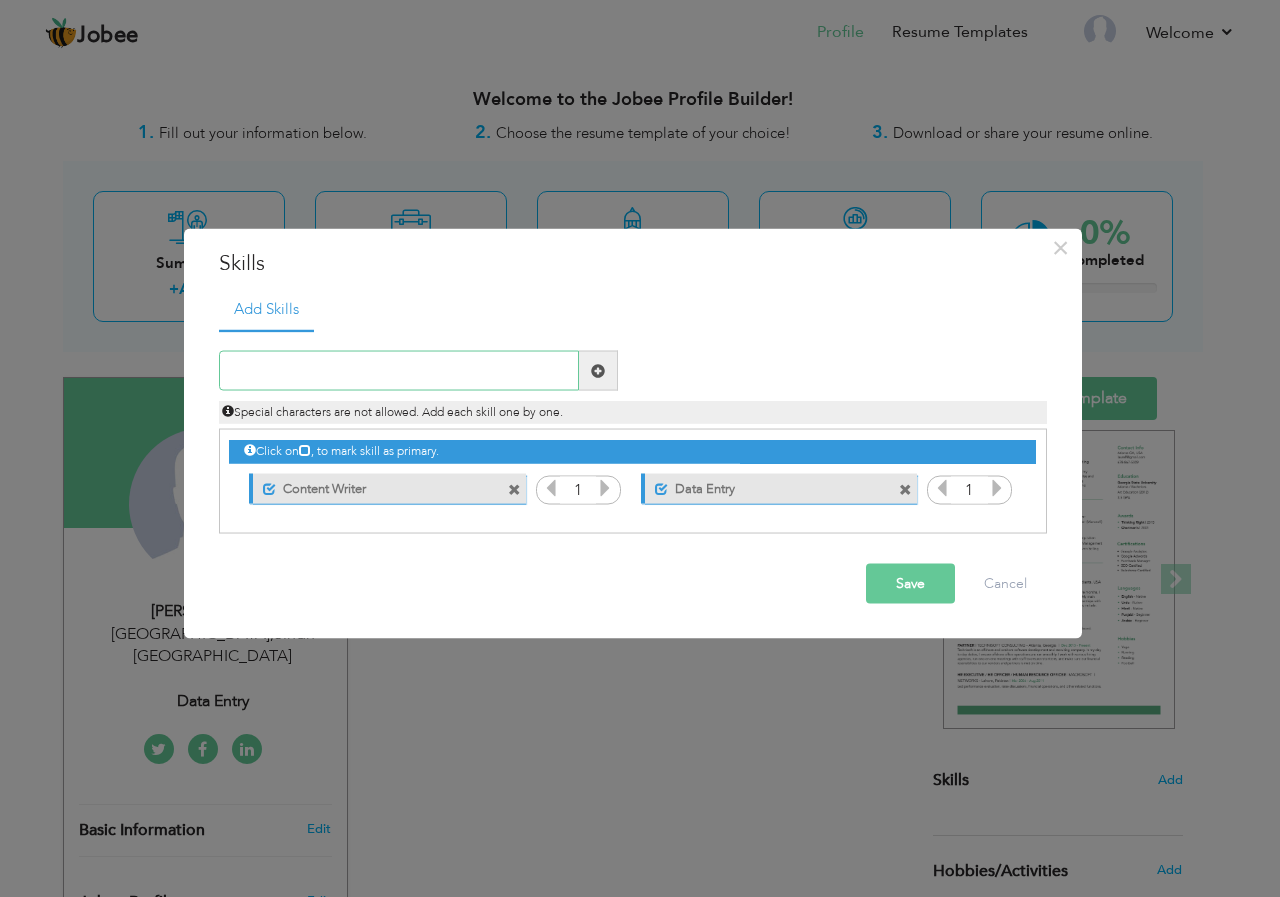 click at bounding box center (399, 371) 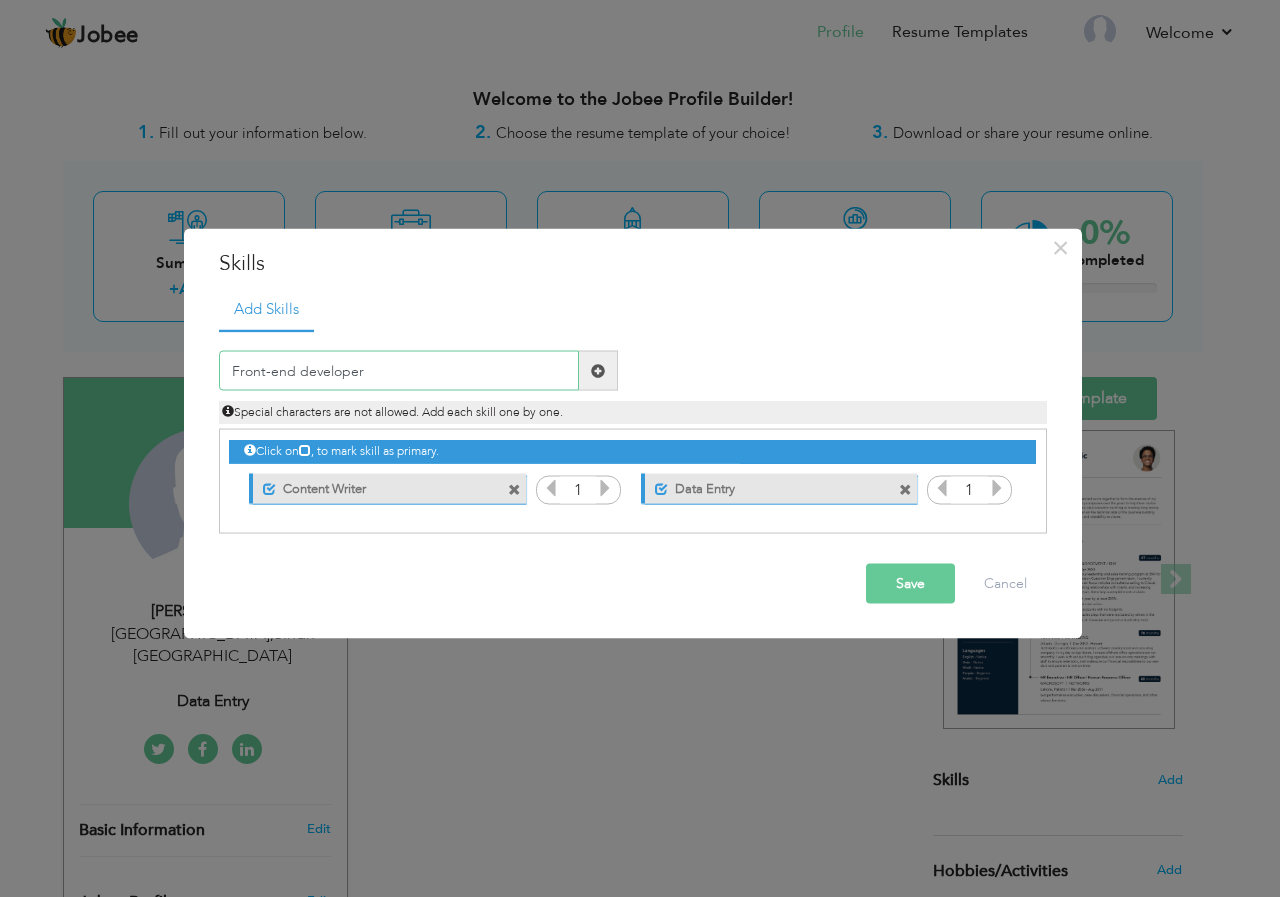 type on "Front-end developer" 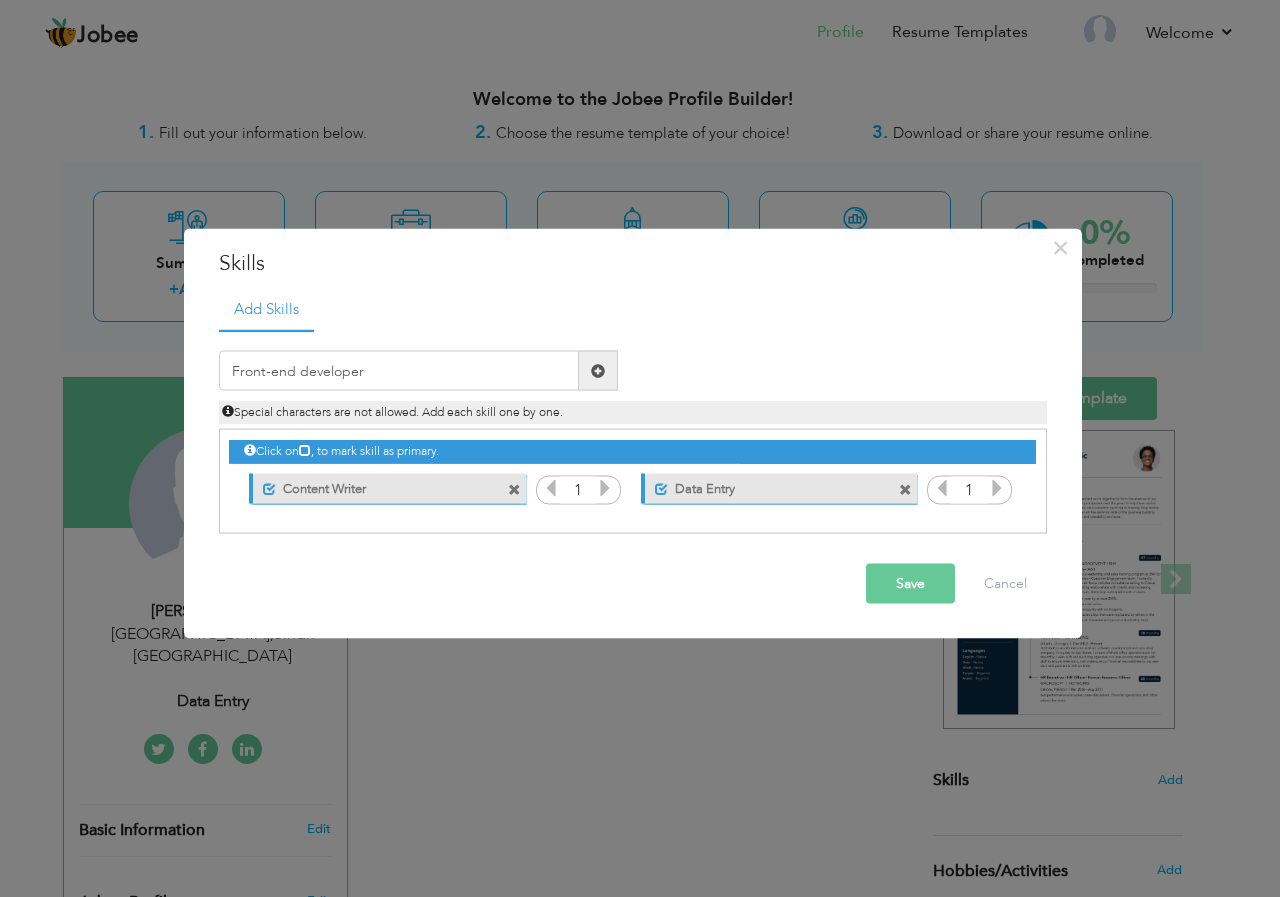 click at bounding box center [598, 371] 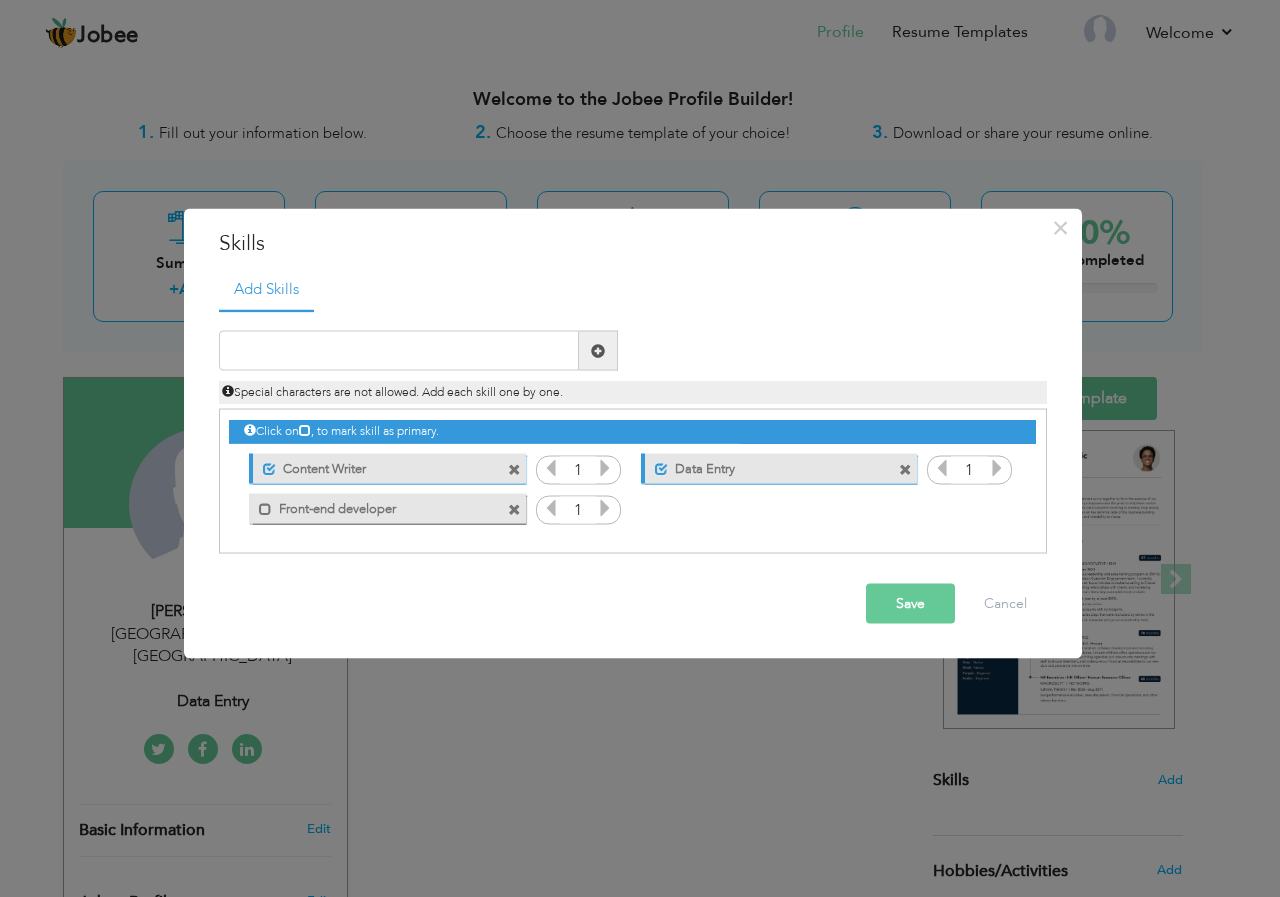 click on "Mark as primary skill.
Front-end developer" at bounding box center (387, 508) 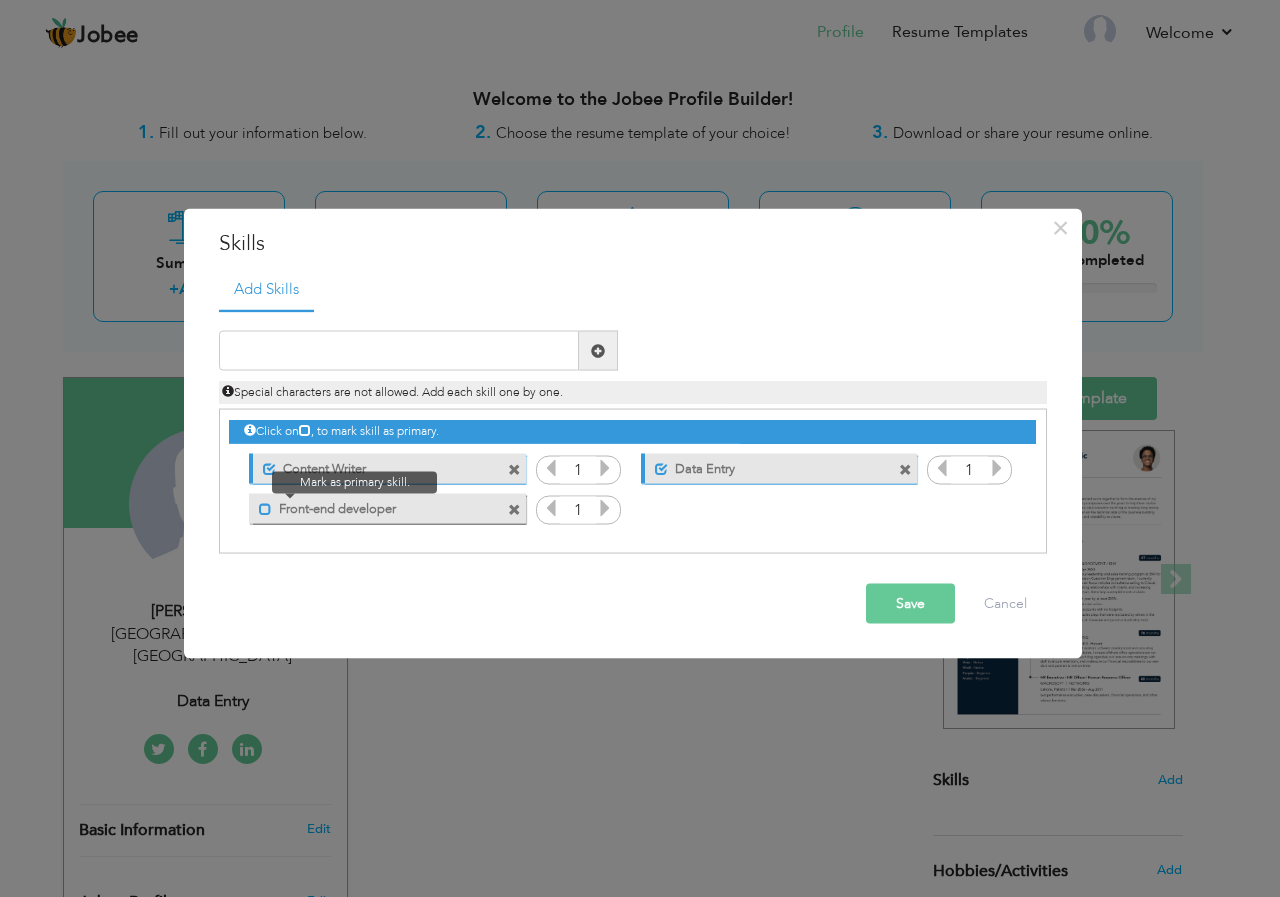 click on "Mark as primary skill.
Front-end developer" at bounding box center [387, 508] 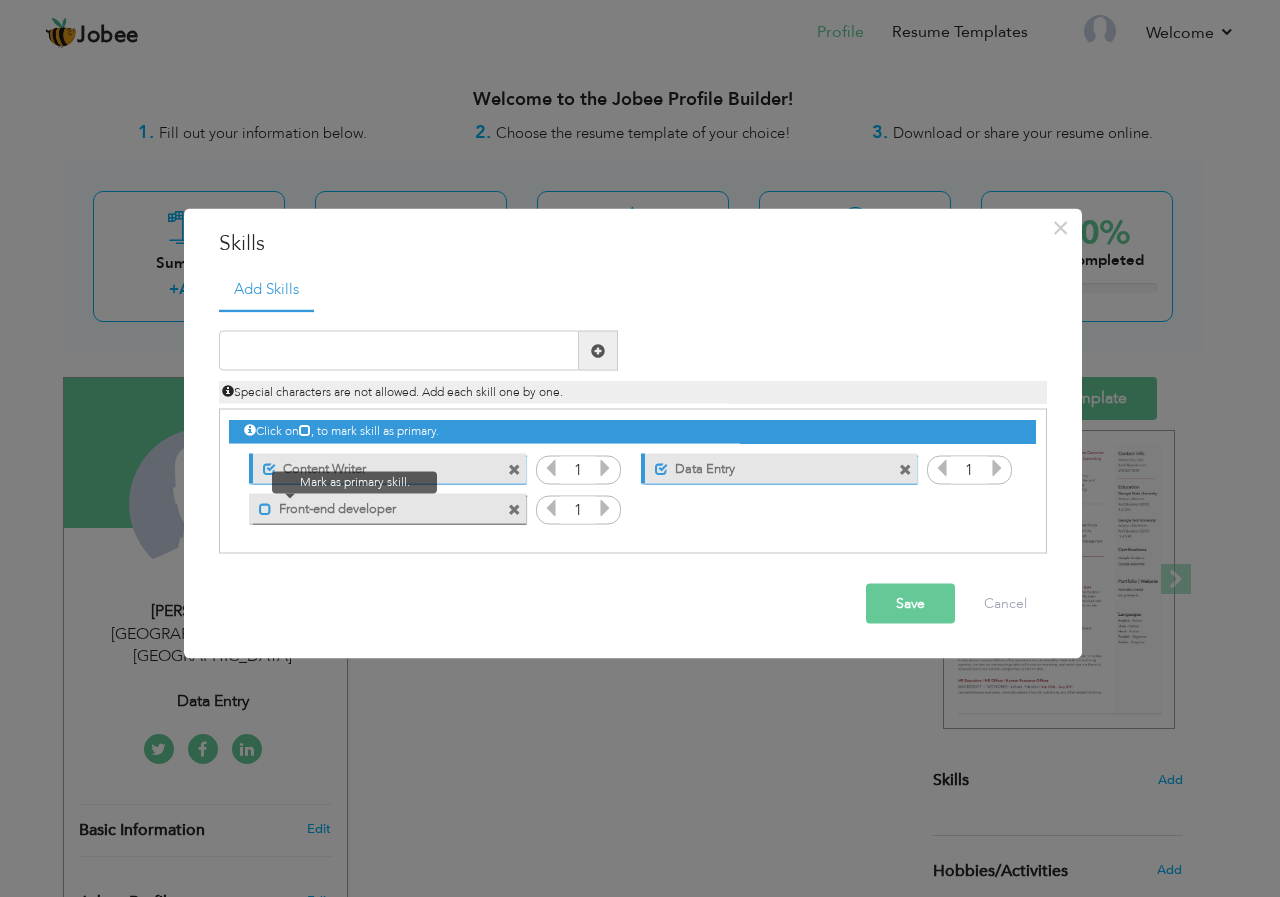 click at bounding box center (265, 508) 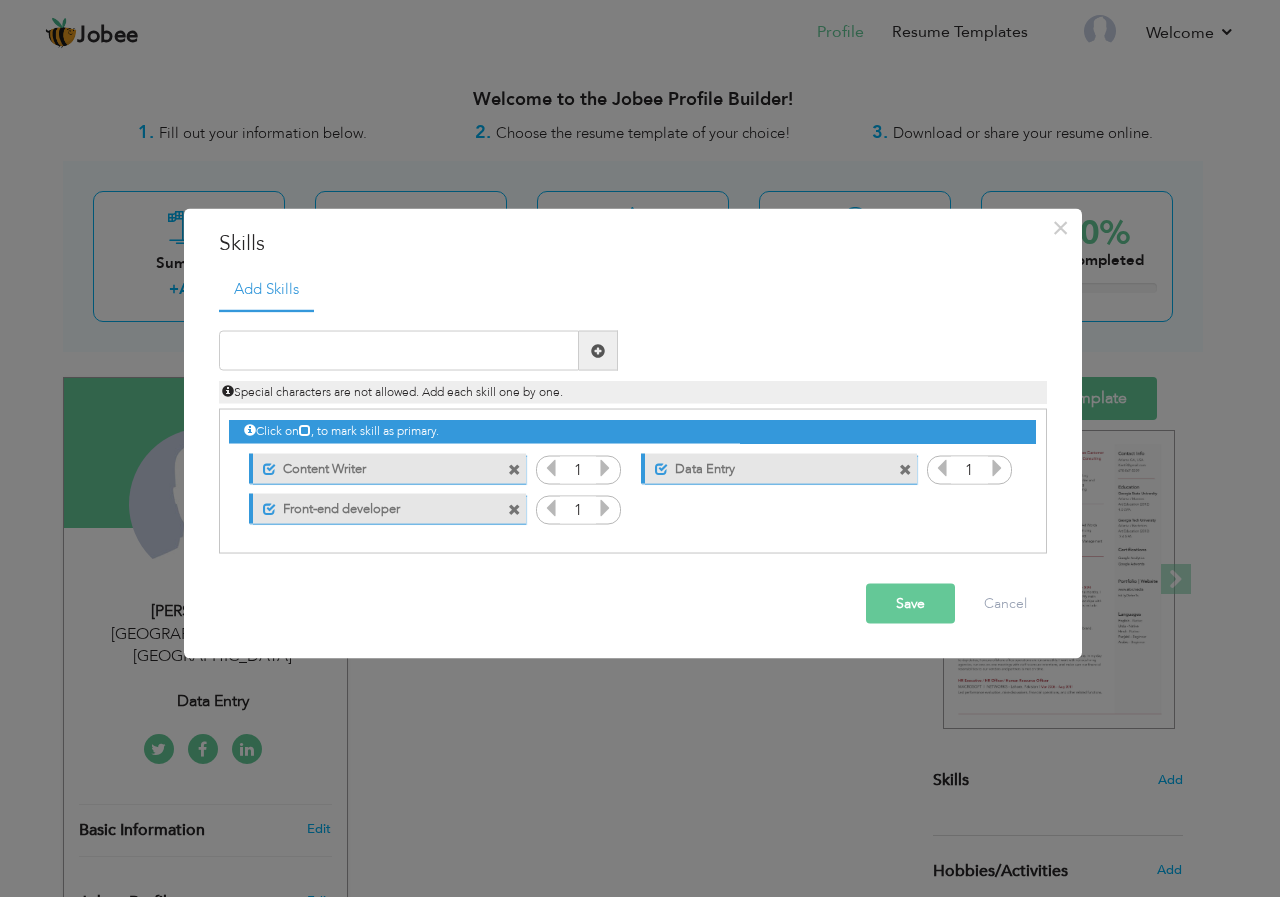click on "Save" at bounding box center (910, 604) 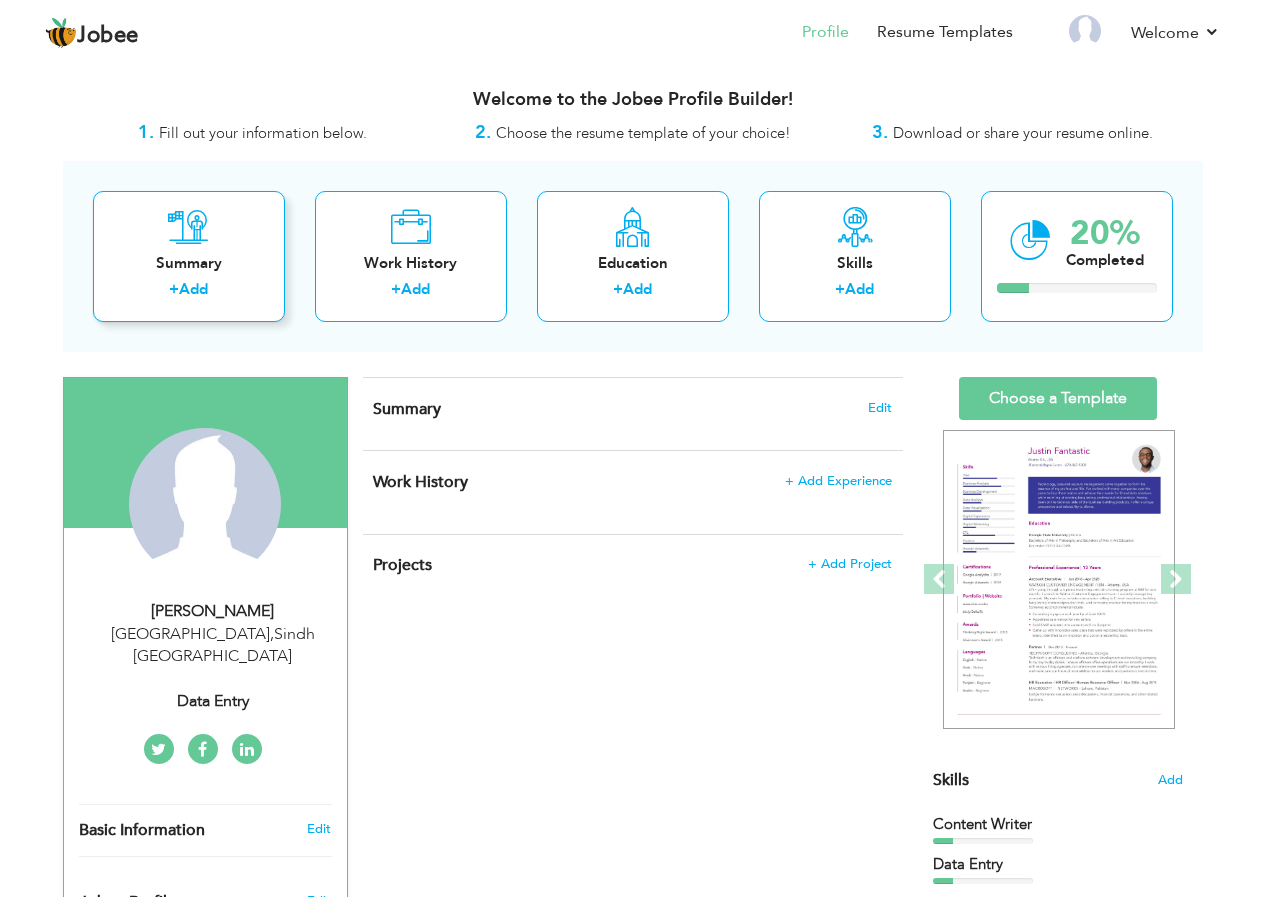 click on "Add" at bounding box center [193, 289] 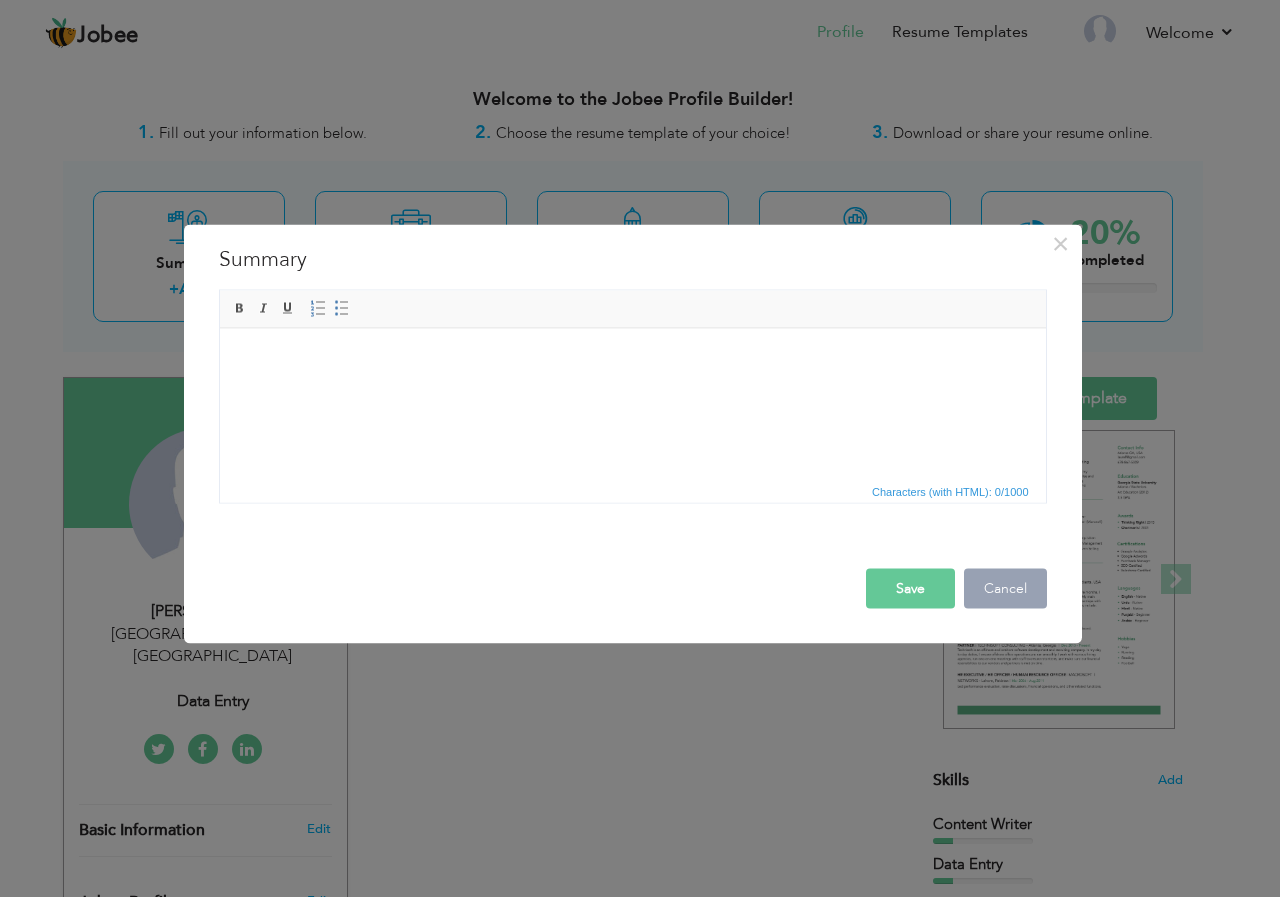 click on "Cancel" at bounding box center [1005, 588] 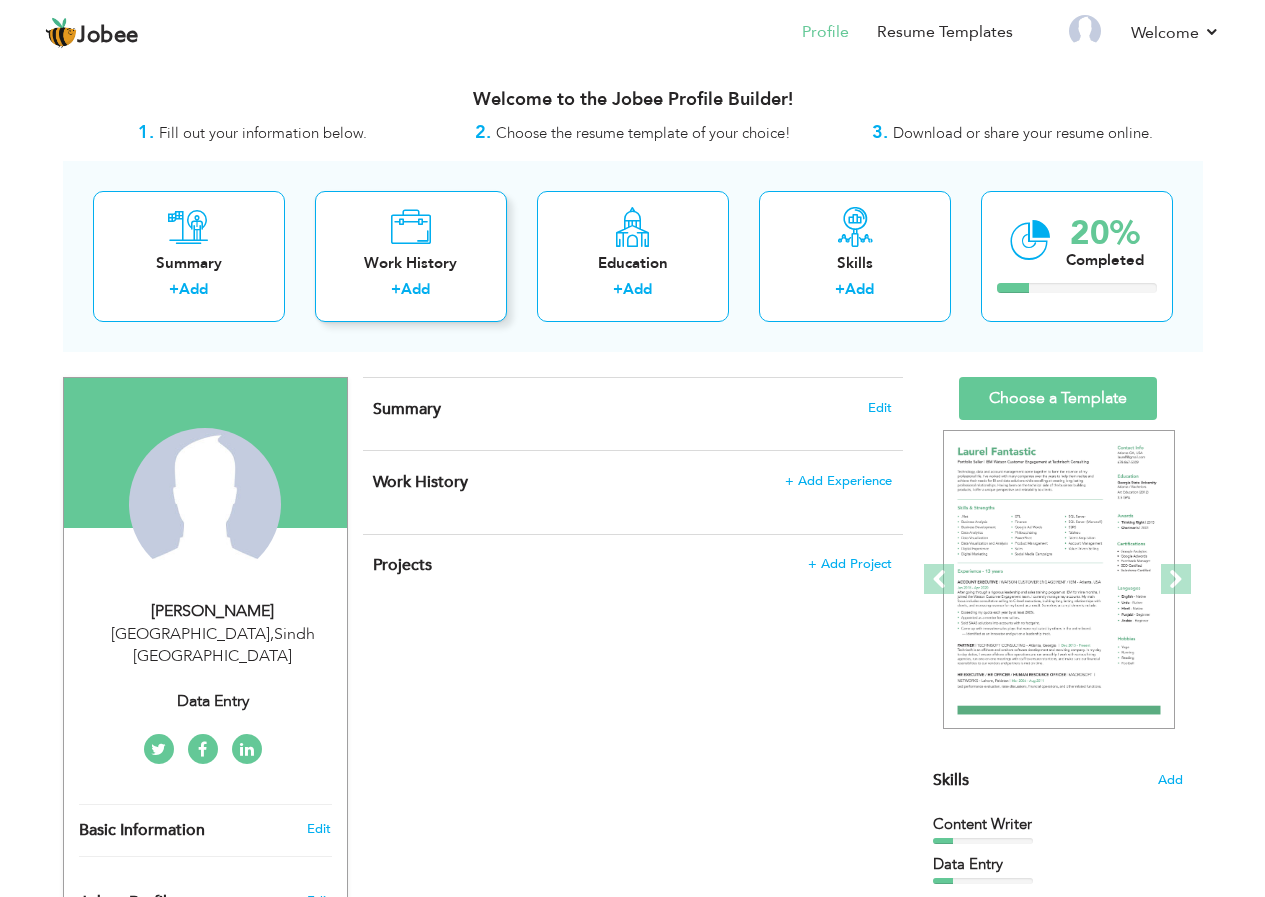 drag, startPoint x: 317, startPoint y: 275, endPoint x: 363, endPoint y: 278, distance: 46.09772 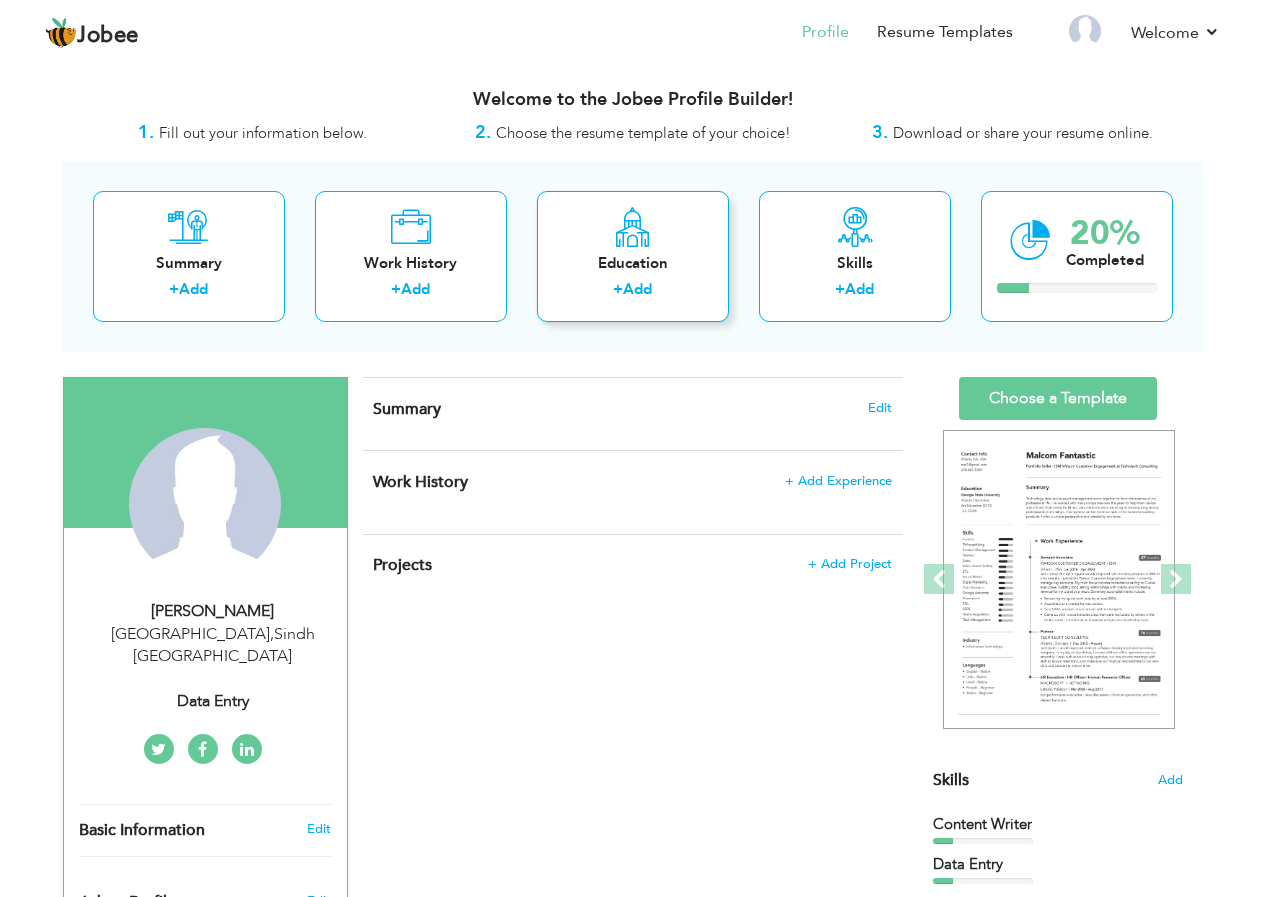 click at bounding box center [632, 227] 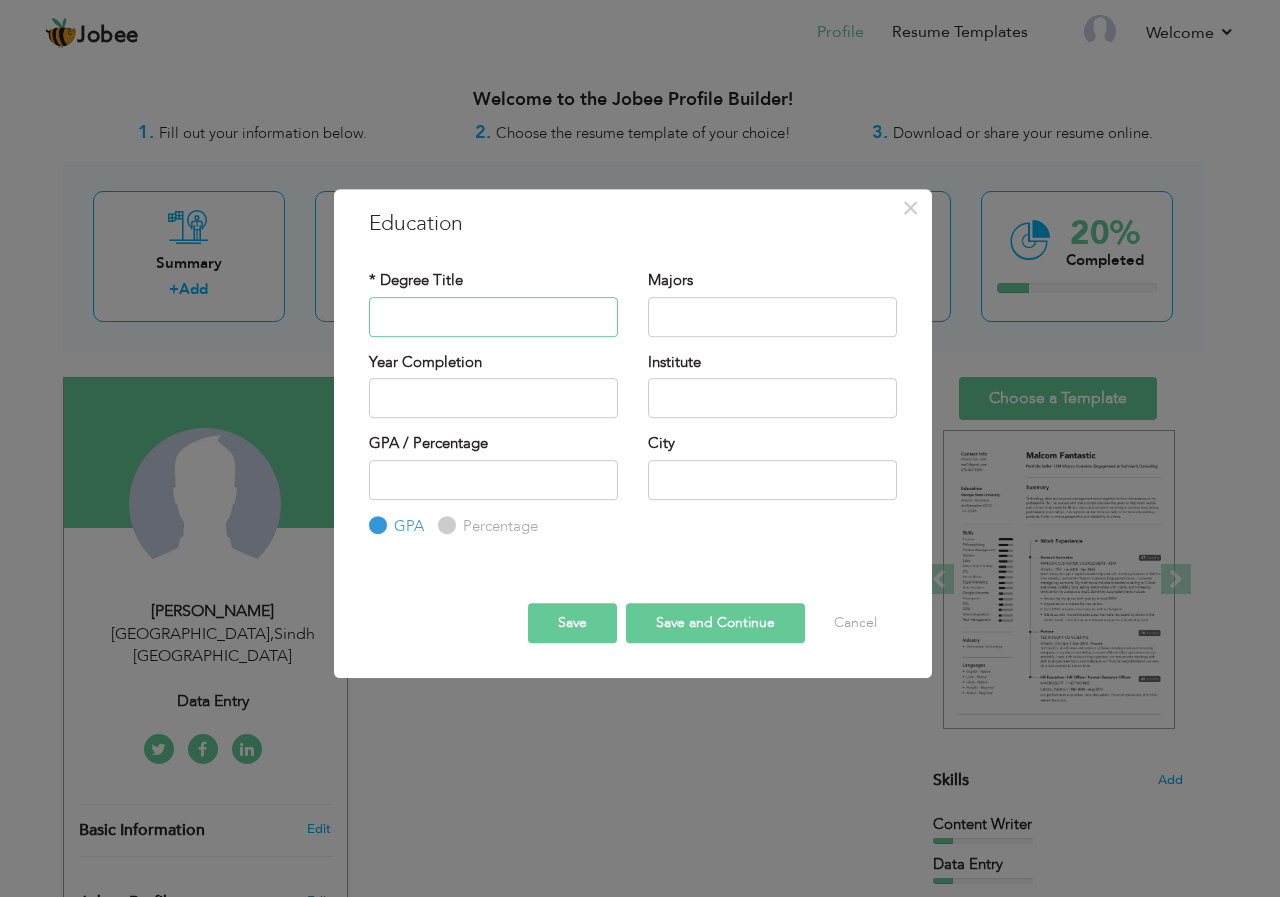 drag, startPoint x: 457, startPoint y: 324, endPoint x: 783, endPoint y: 294, distance: 327.37747 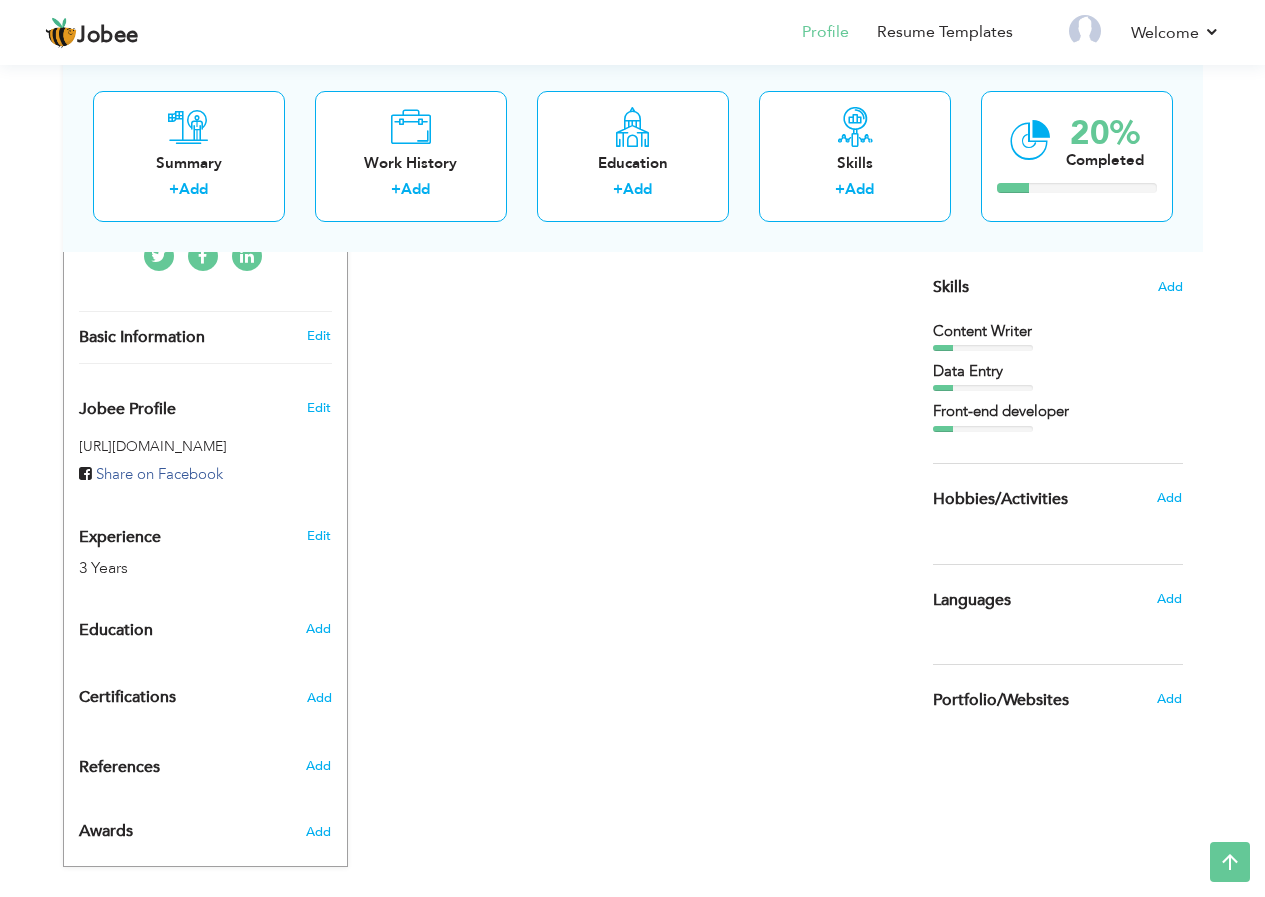 scroll, scrollTop: 0, scrollLeft: 0, axis: both 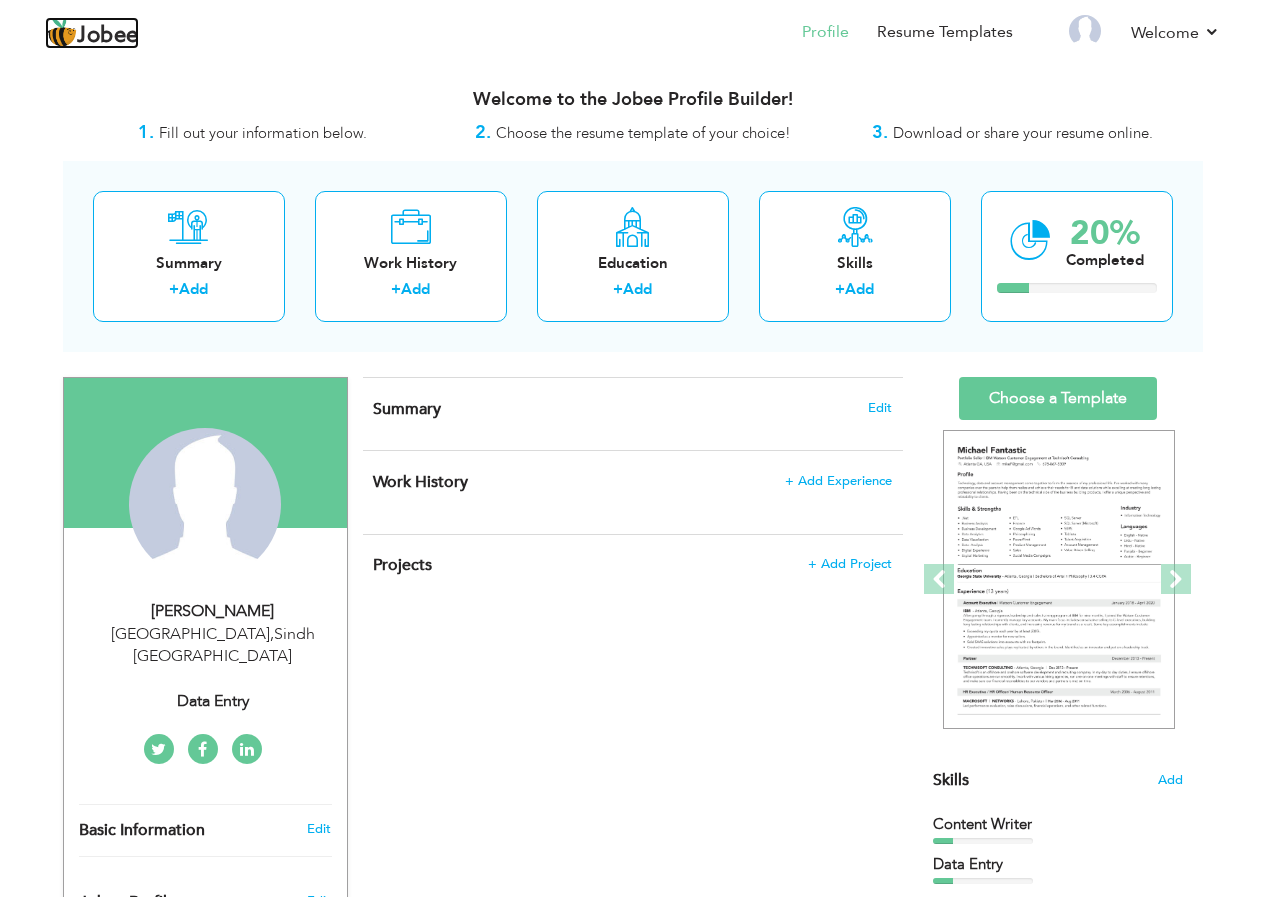 click on "Jobee" at bounding box center (108, 36) 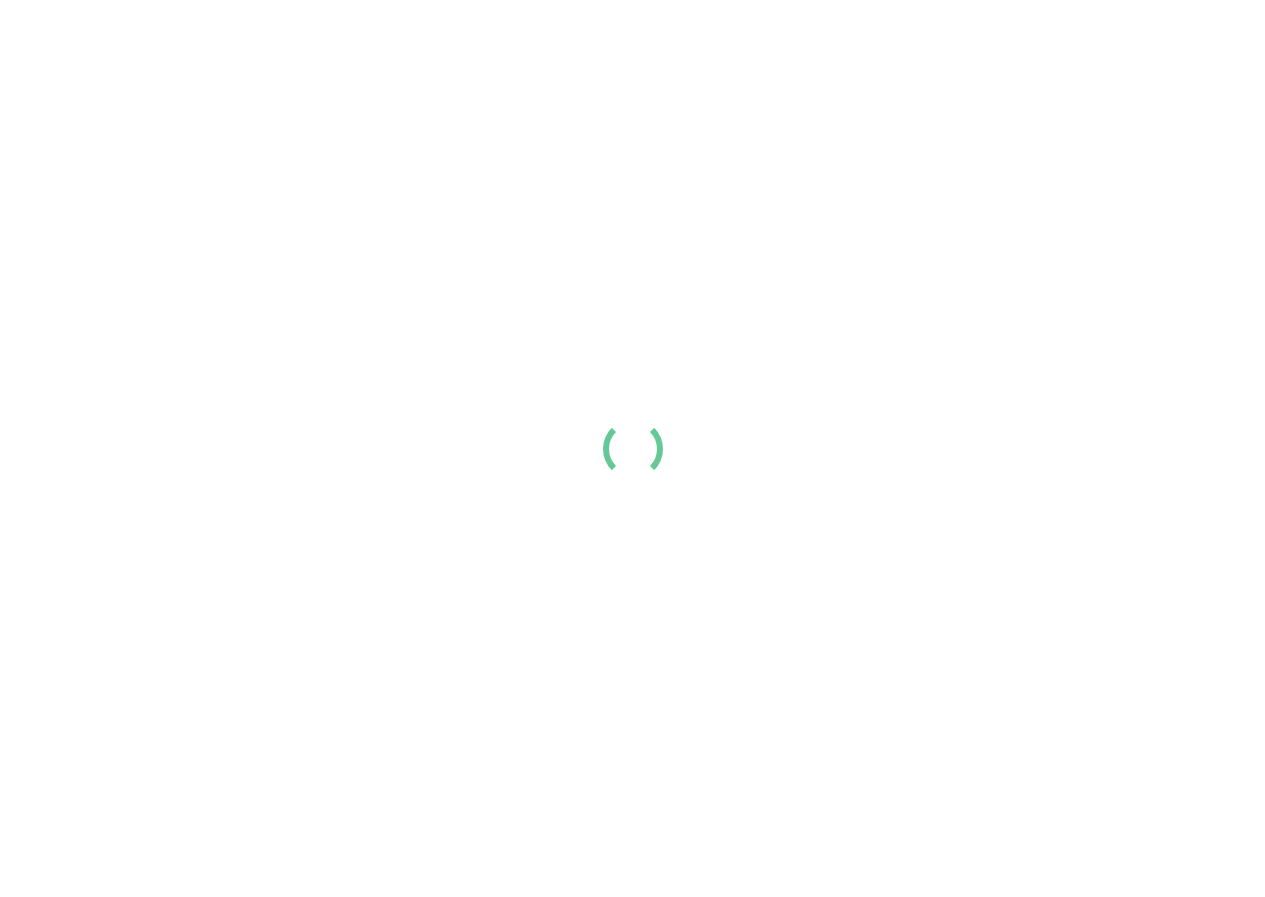 scroll, scrollTop: 0, scrollLeft: 0, axis: both 